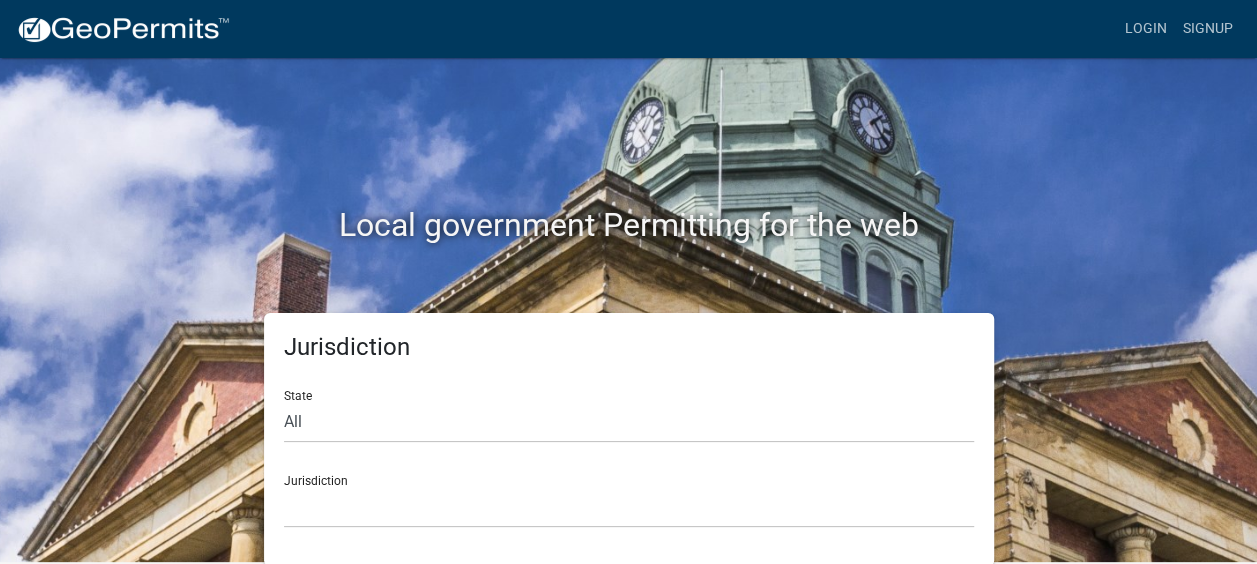 scroll, scrollTop: 3, scrollLeft: 0, axis: vertical 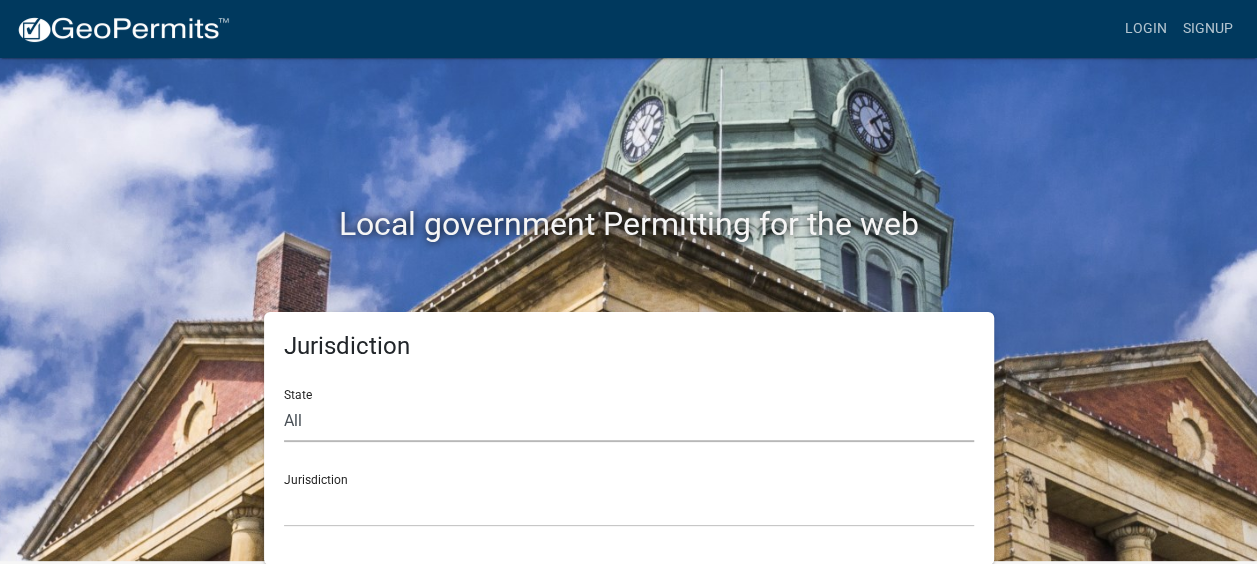 click on "All  Colorado   Georgia   Indiana   Iowa   Kansas   Minnesota   Ohio   South Carolina   Wisconsin" 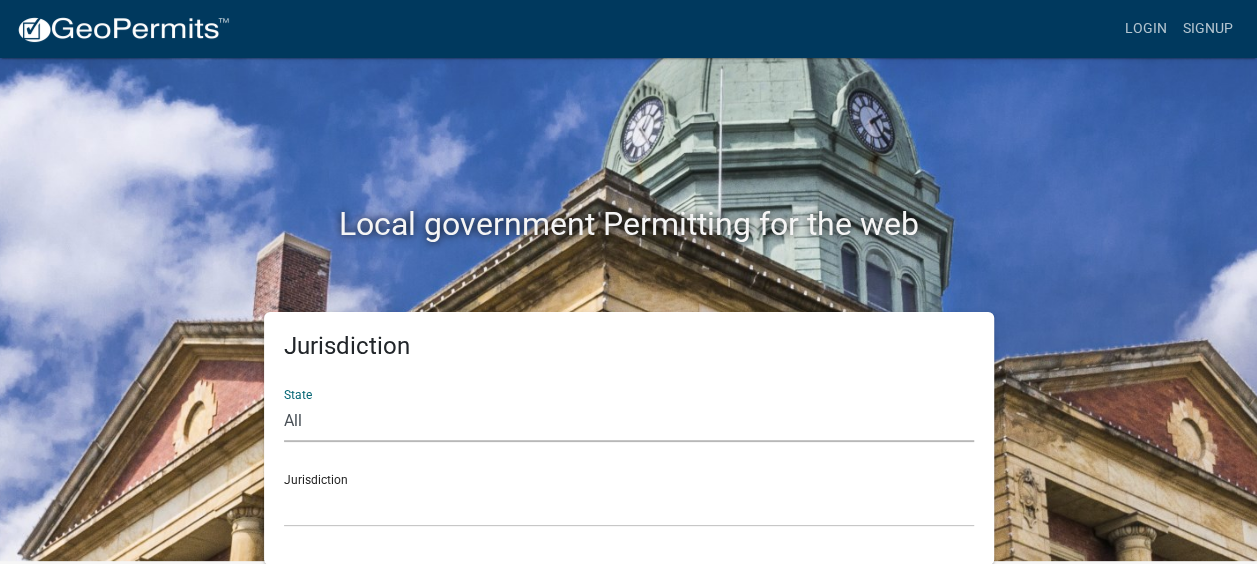 select on "Indiana" 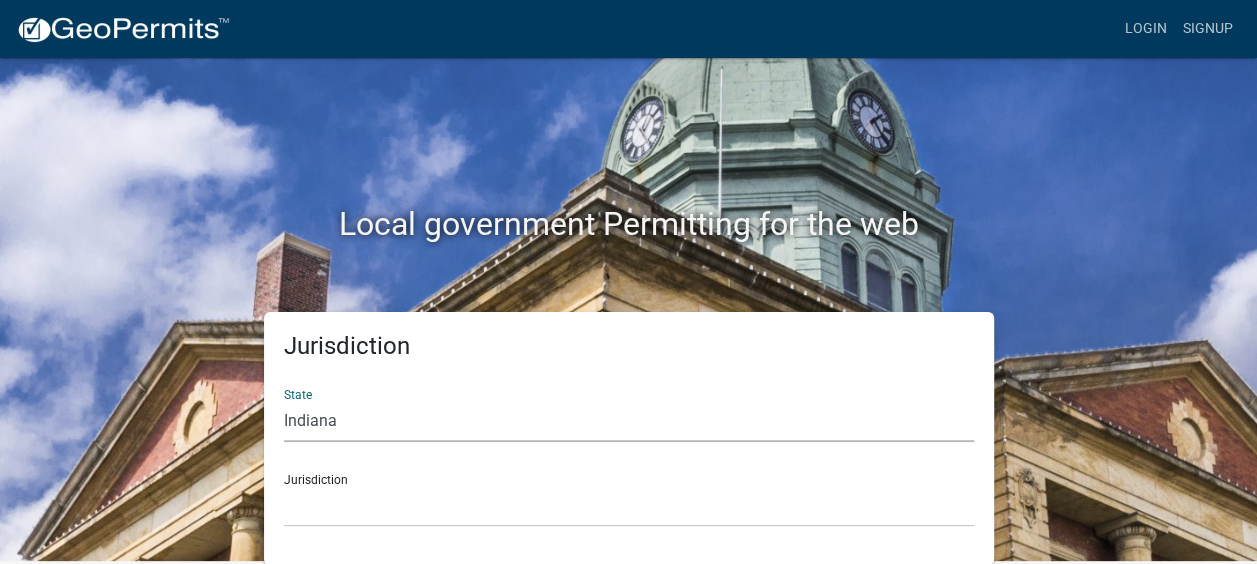 click on "All  Colorado   Georgia   Indiana   Iowa   Kansas   Minnesota   Ohio   South Carolina   Wisconsin" 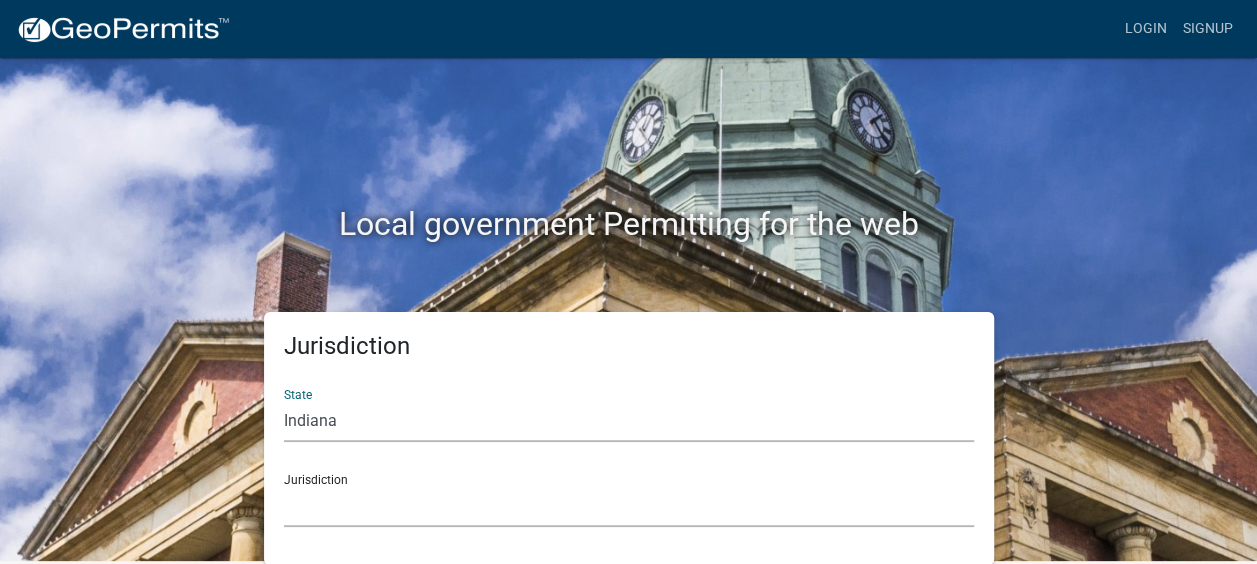 click on "City of Charlestown, Indiana City of Jeffersonville, Indiana City of Logansport, Indiana Decatur County, Indiana Grant County, Indiana Howard County, Indiana Huntington County, Indiana Jasper County, Indiana Kosciusko County, Indiana La Porte County, Indiana Miami County, Indiana Montgomery County, Indiana Morgan County, Indiana Newton County, Indiana Porter County, Indiana River Ridge Development Authority, Indiana Tippecanoe County, Indiana Vigo County, Indiana Wells County, Indiana Whitley County, Indiana" 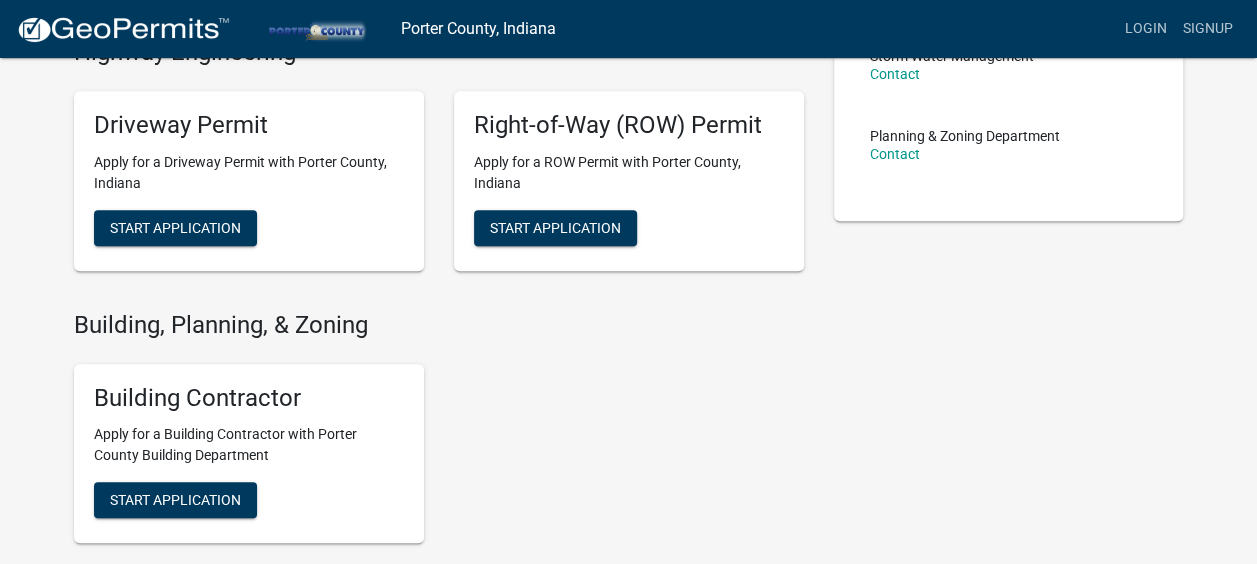 scroll, scrollTop: 651, scrollLeft: 0, axis: vertical 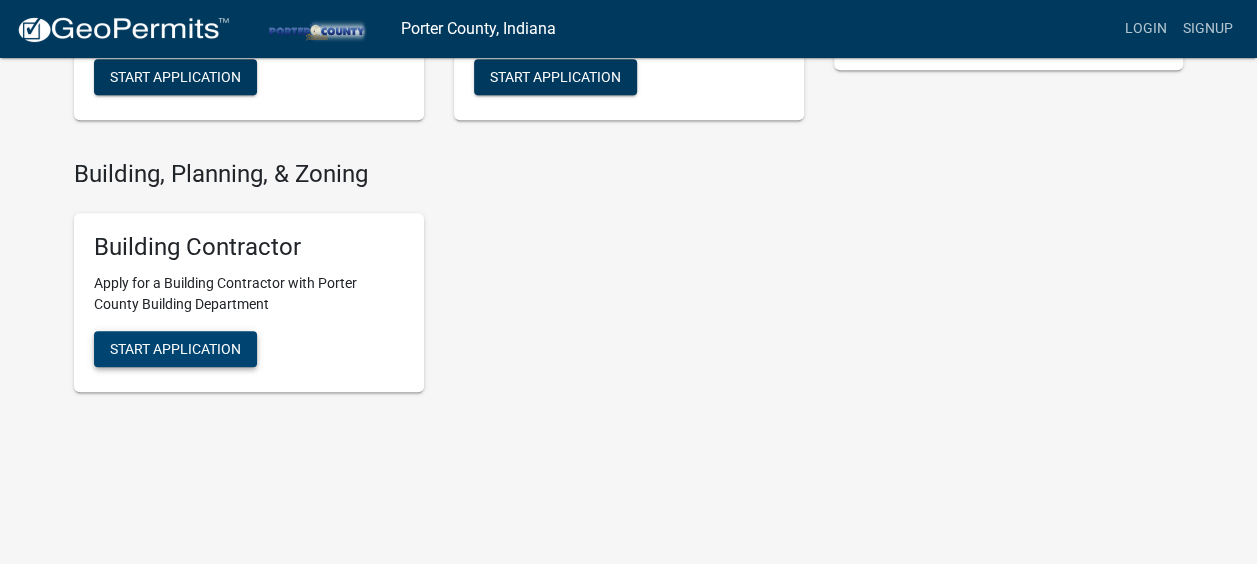 click on "Start Application" at bounding box center [175, -257] 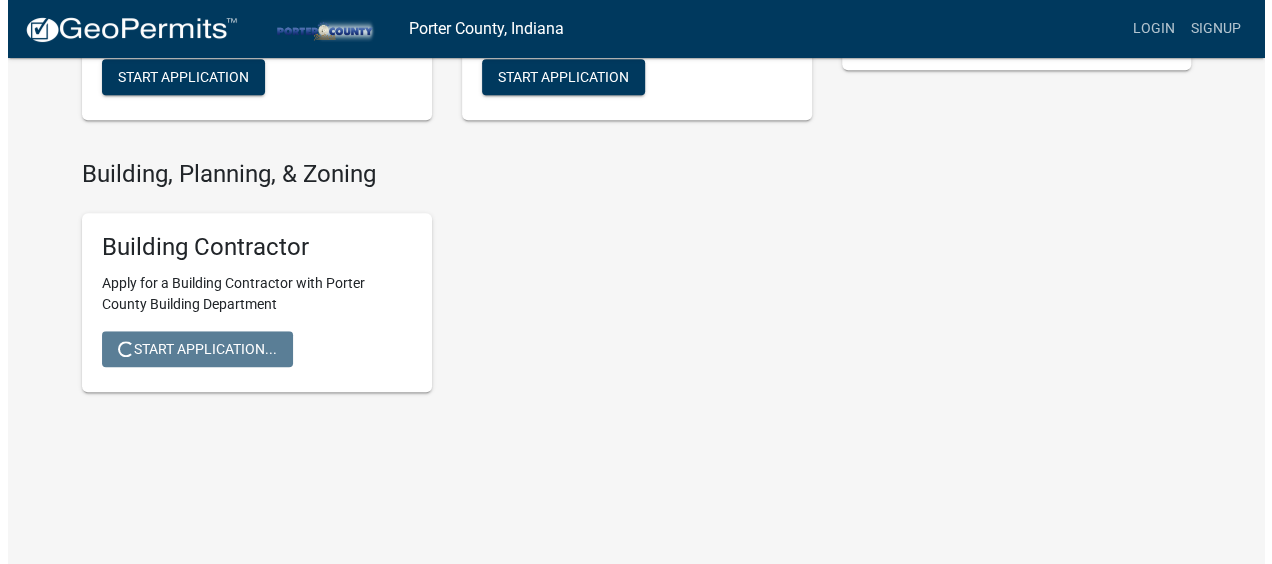 scroll, scrollTop: 0, scrollLeft: 0, axis: both 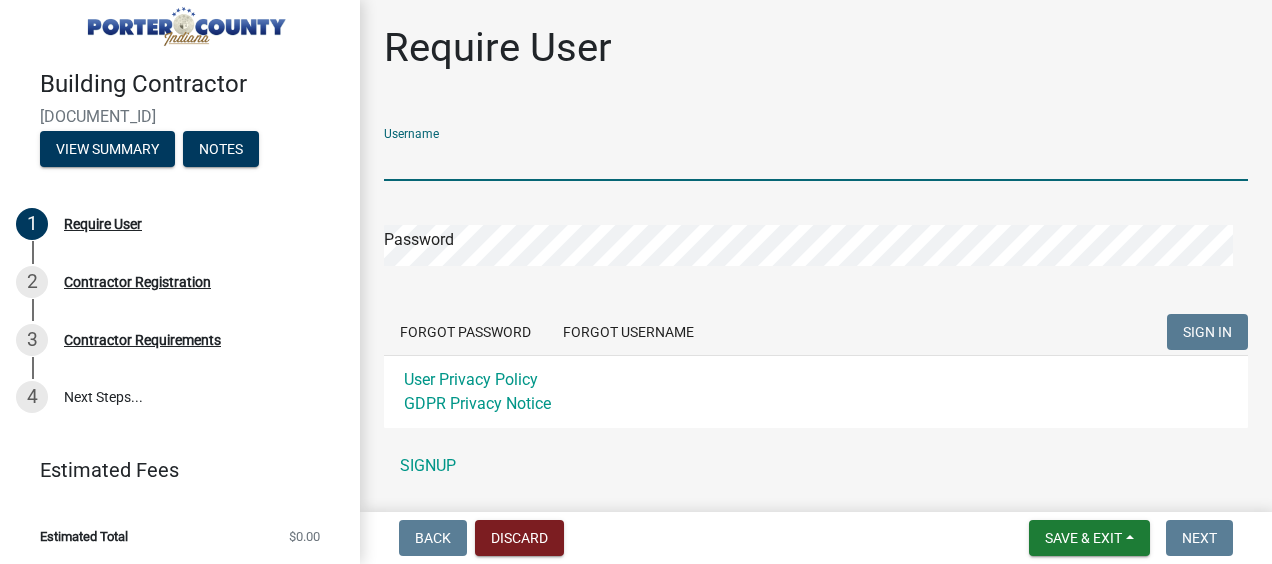 click on "Username" at bounding box center (816, 160) 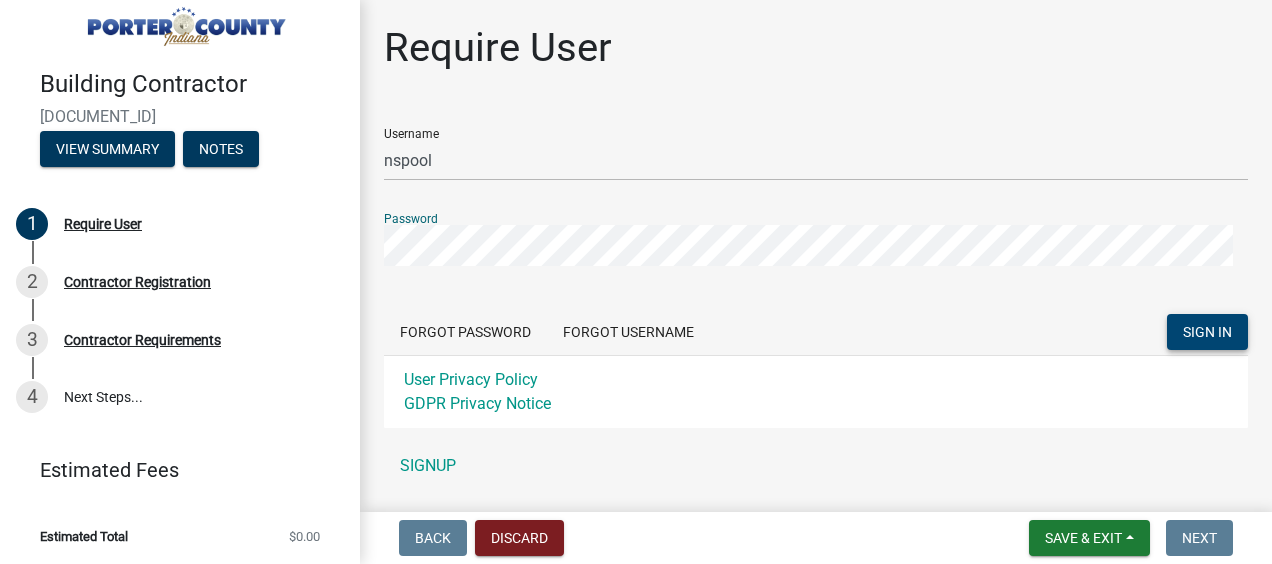 click on "SIGN IN" 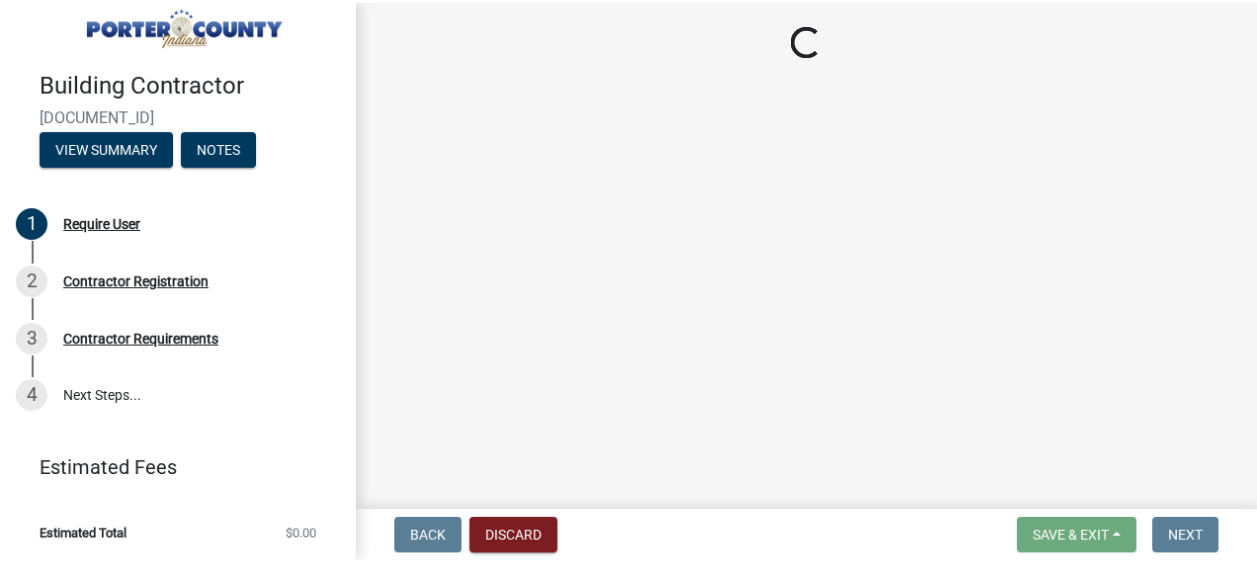scroll, scrollTop: 0, scrollLeft: 0, axis: both 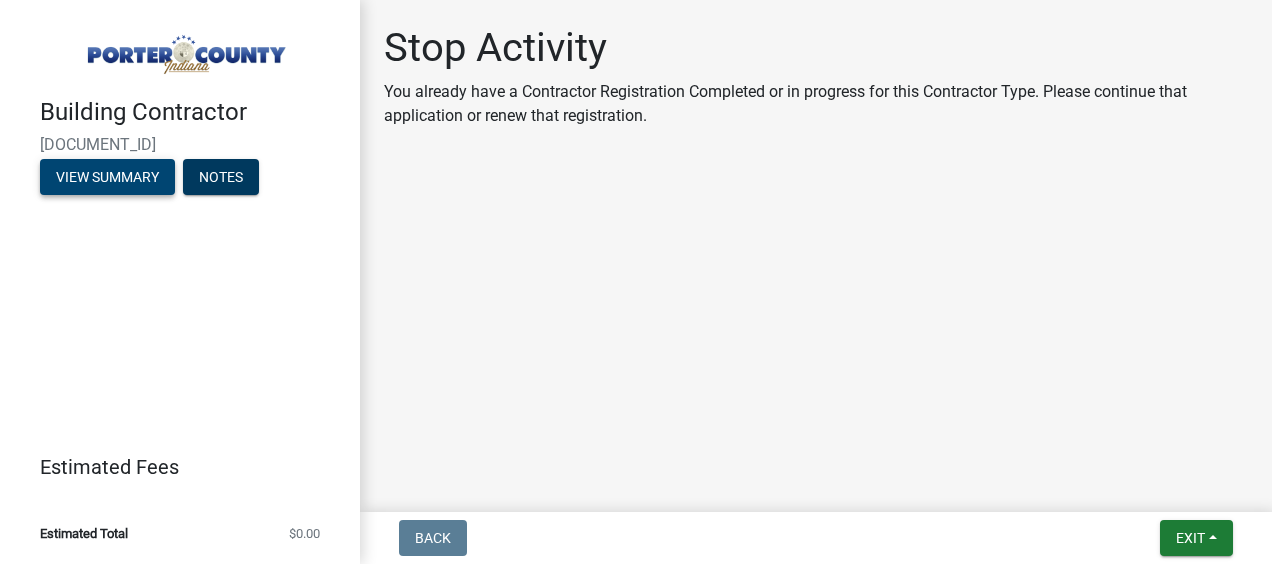 click on "View Summary" at bounding box center [107, 177] 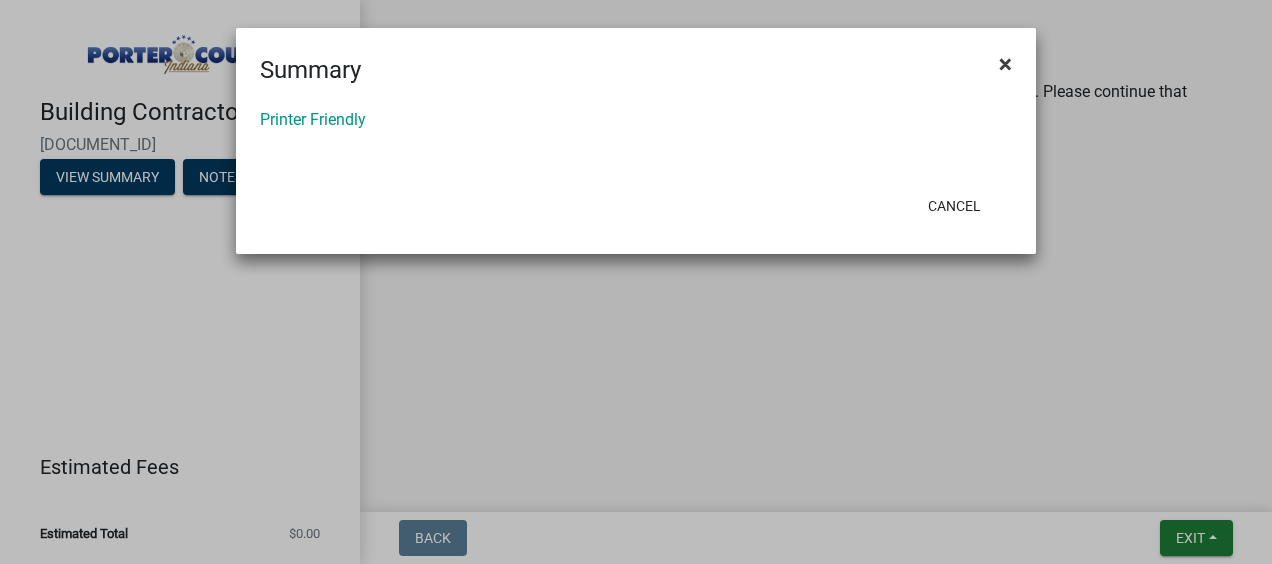 click on "×" 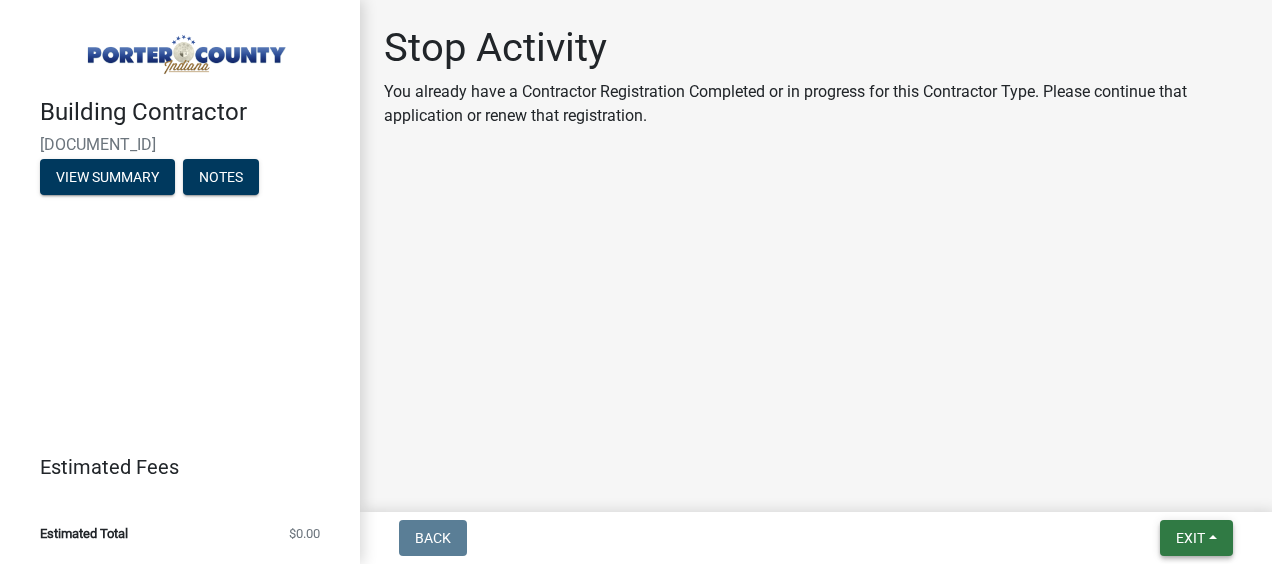 click on "Exit" at bounding box center [1190, 538] 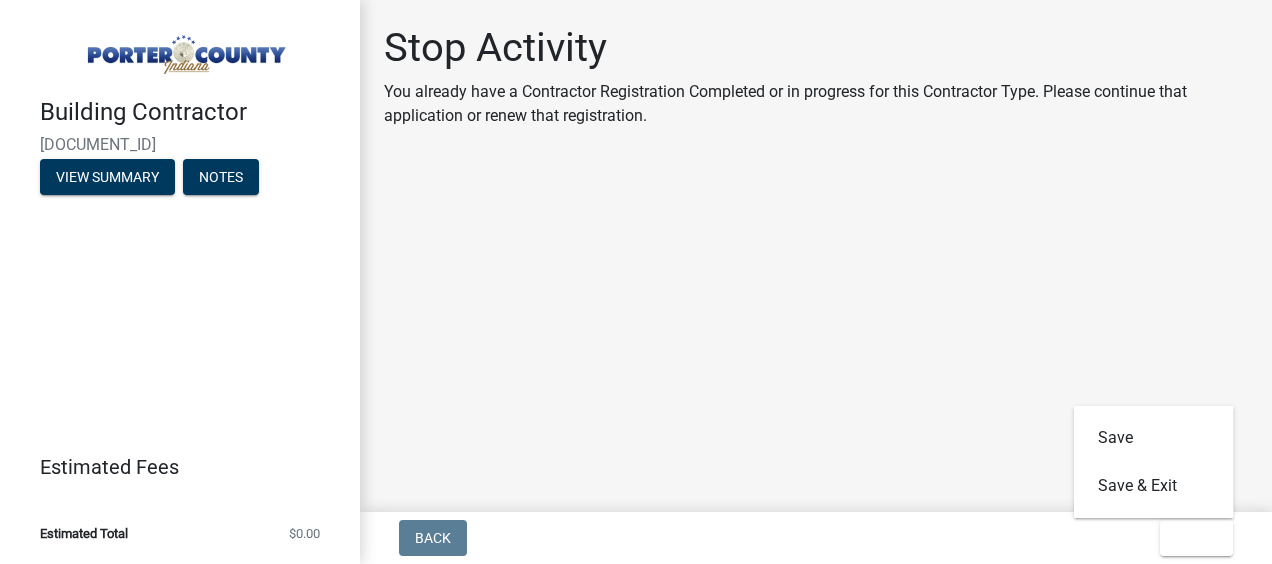click on "Stop Activity You already have a Contractor Registration Completed or in progress for this Contractor Type. Please continue that application or renew that registration." 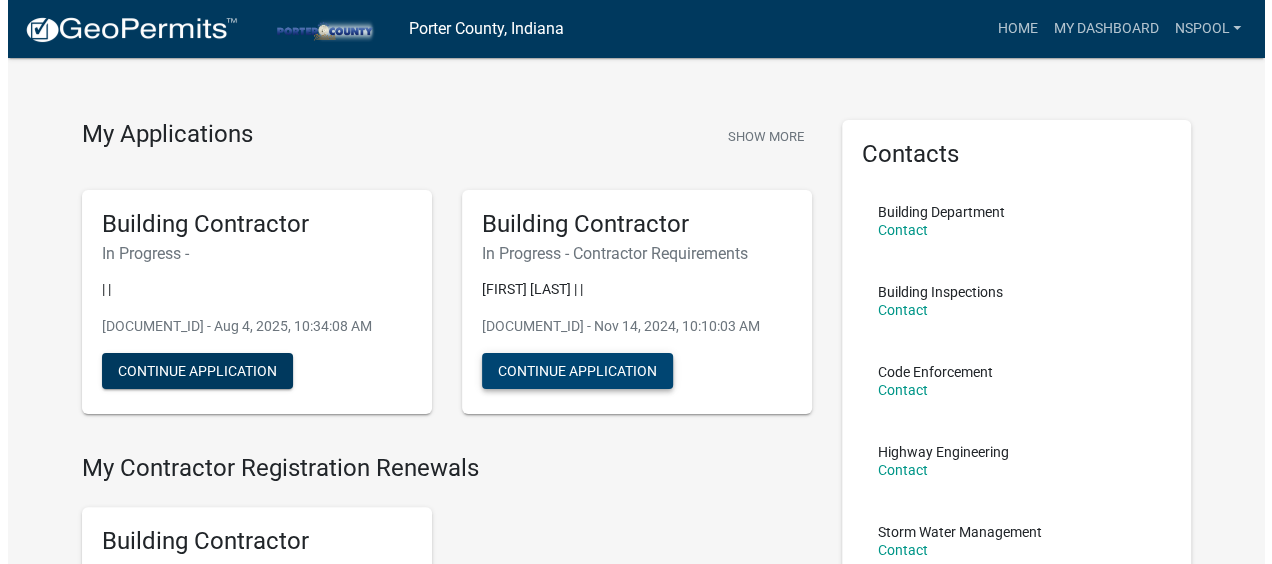 scroll, scrollTop: 0, scrollLeft: 0, axis: both 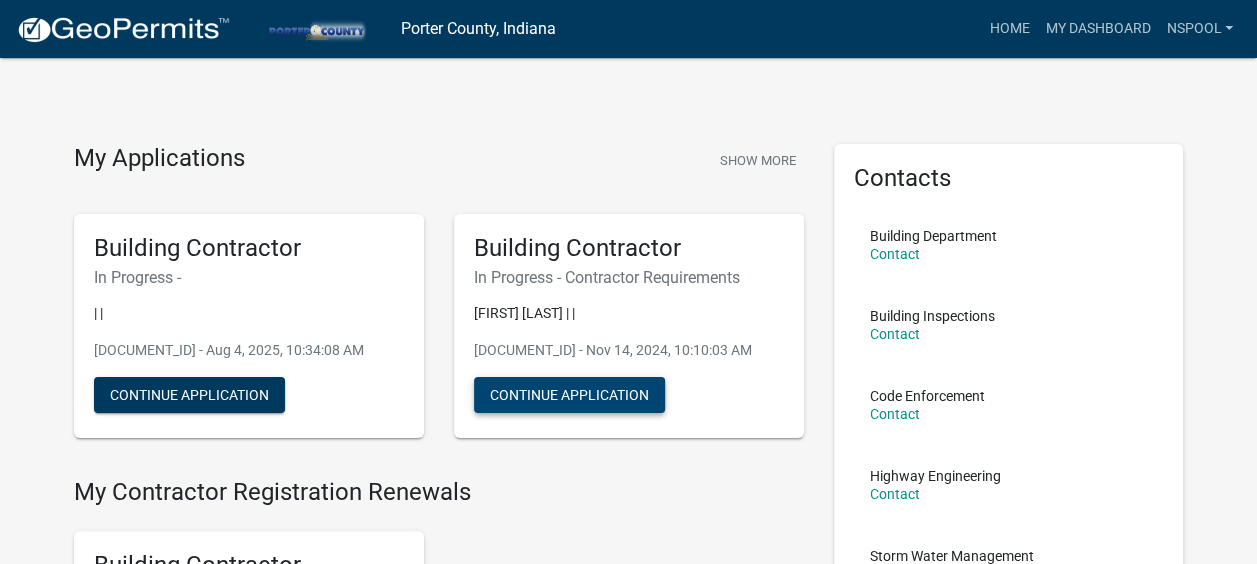 click on "Continue Application" 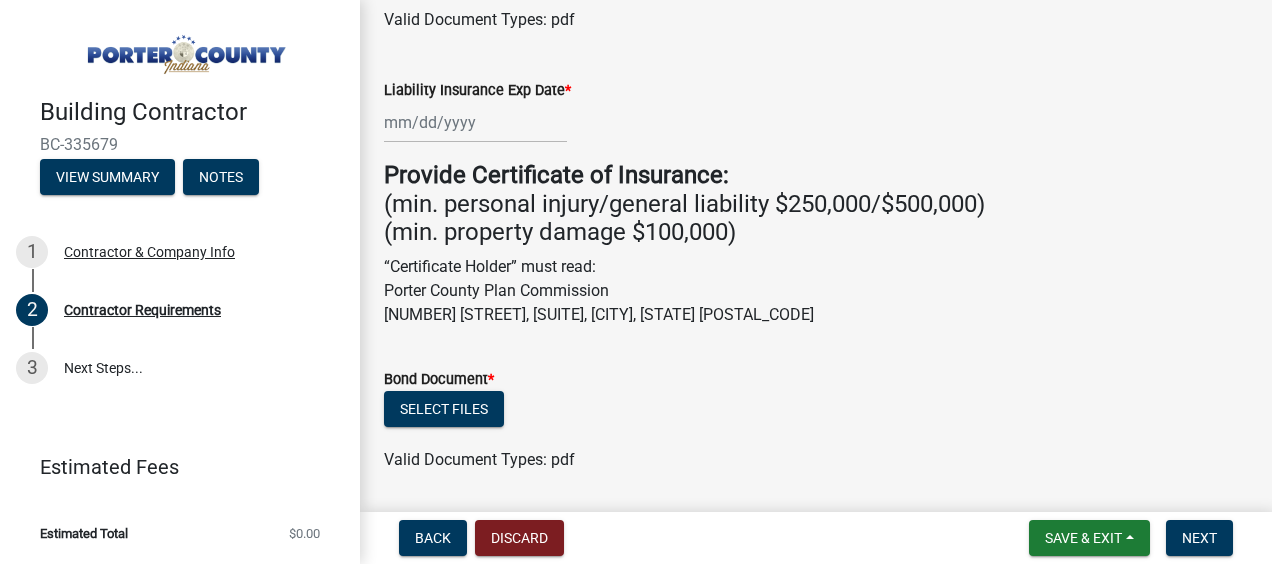 scroll, scrollTop: 600, scrollLeft: 0, axis: vertical 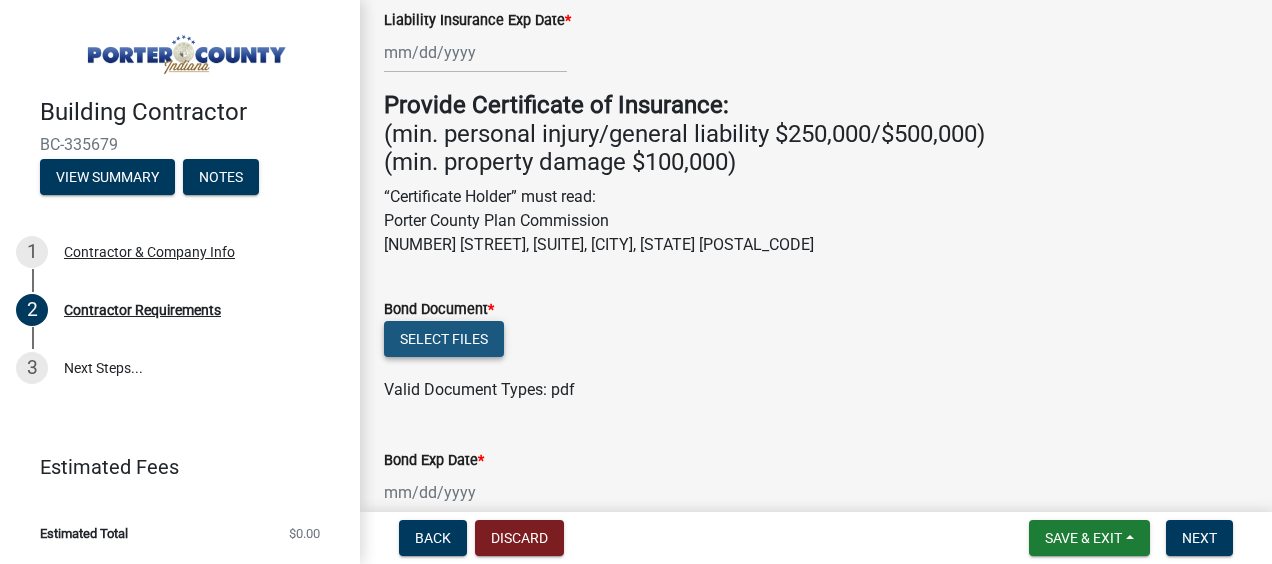 click on "Select files" 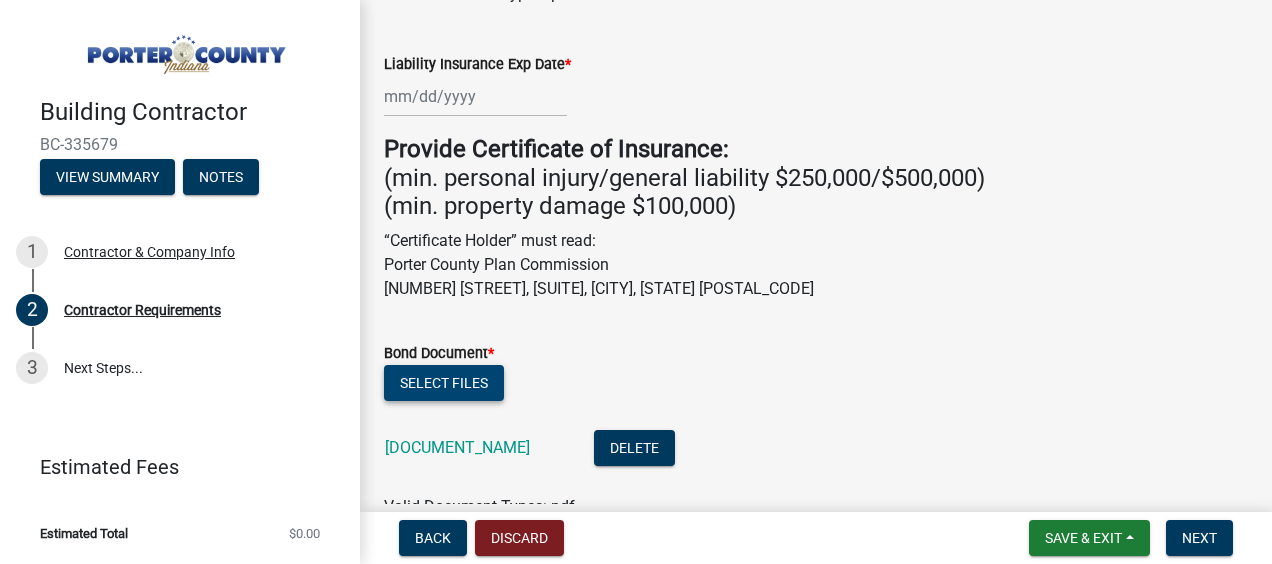 scroll, scrollTop: 534, scrollLeft: 0, axis: vertical 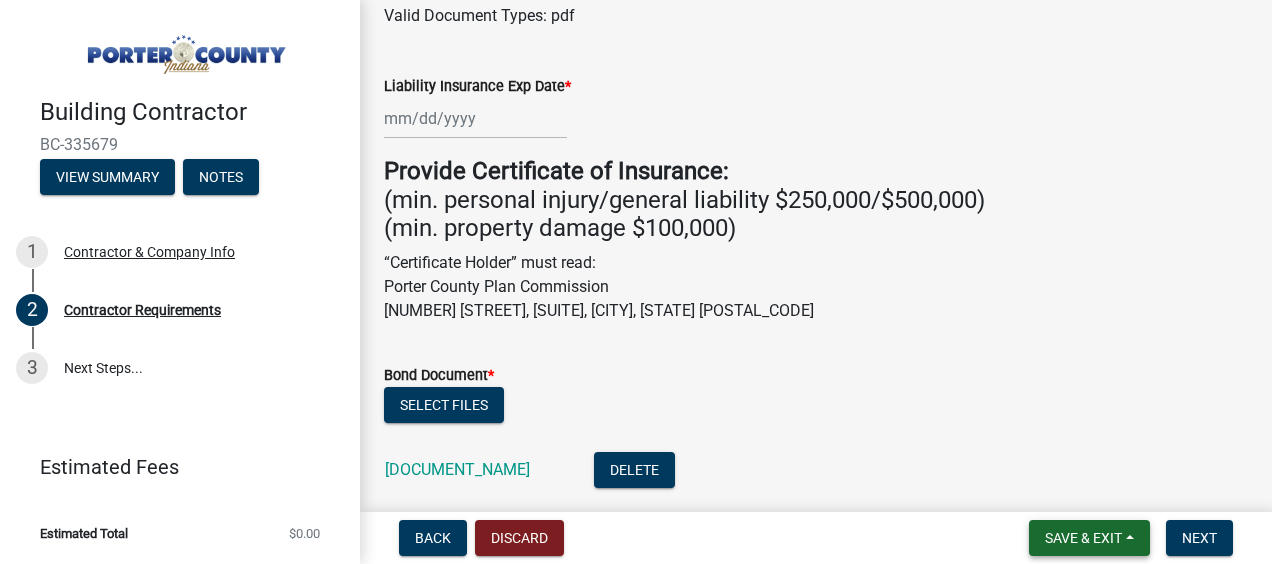 click on "Save & Exit" at bounding box center (1083, 538) 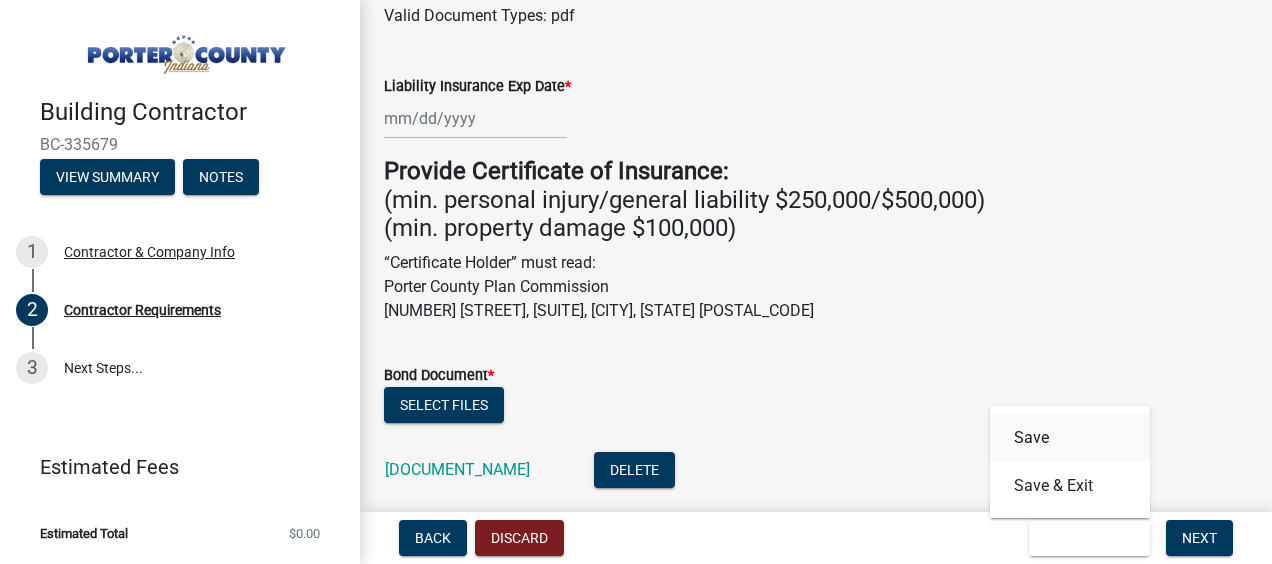 click on "Save" at bounding box center [1070, 438] 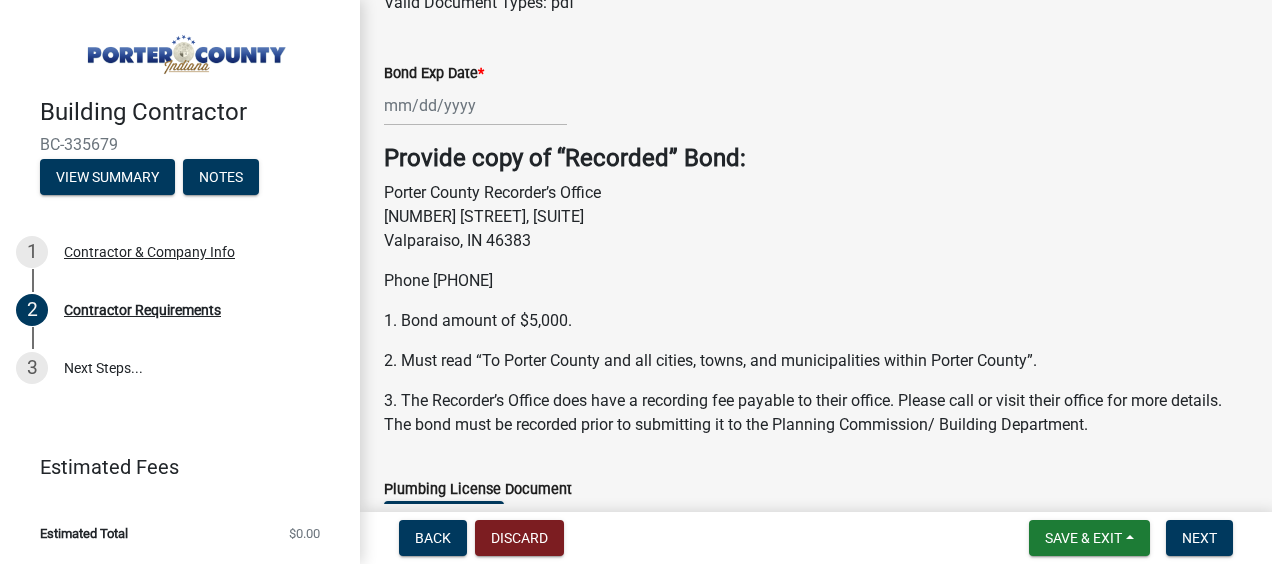 scroll, scrollTop: 1100, scrollLeft: 0, axis: vertical 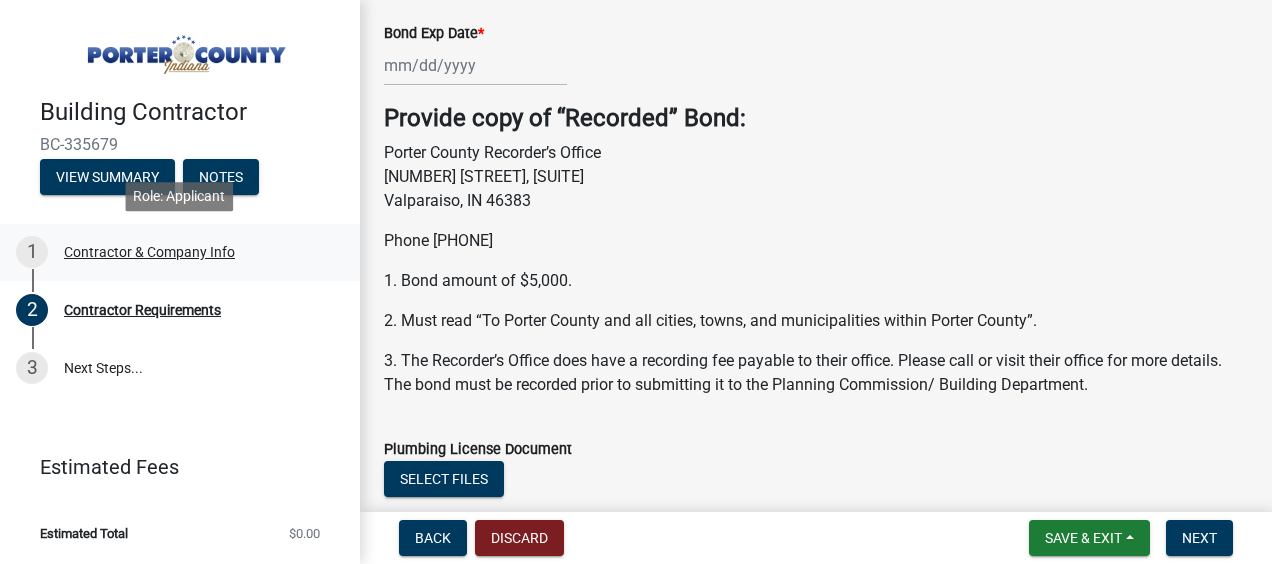 click on "Contractor & Company Info" at bounding box center [149, 252] 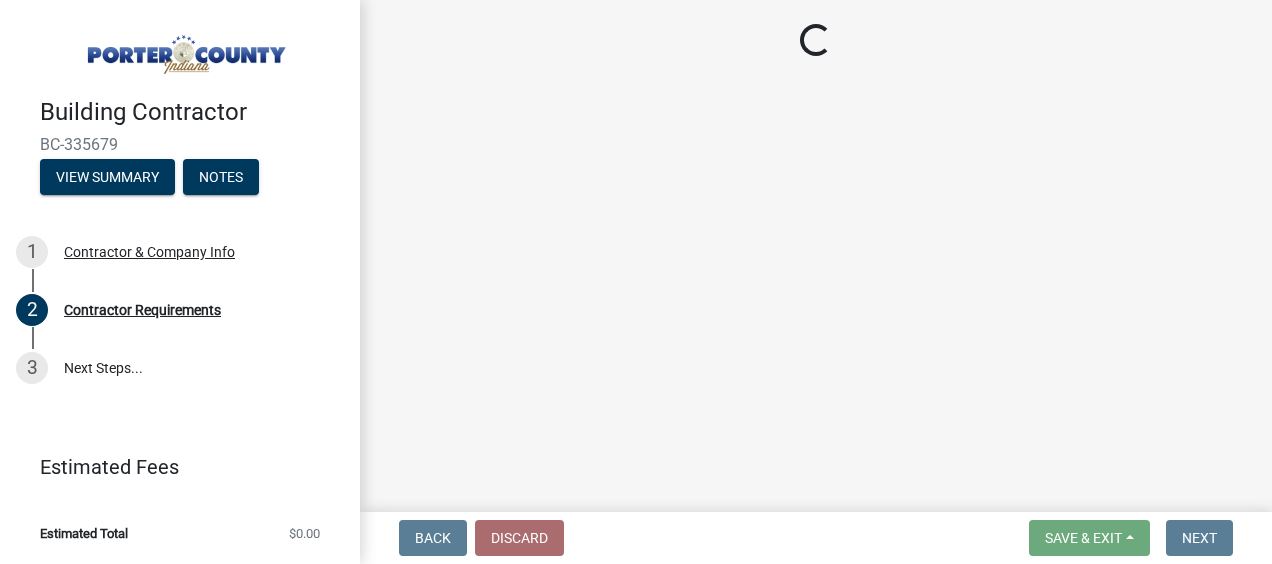 select on "IL" 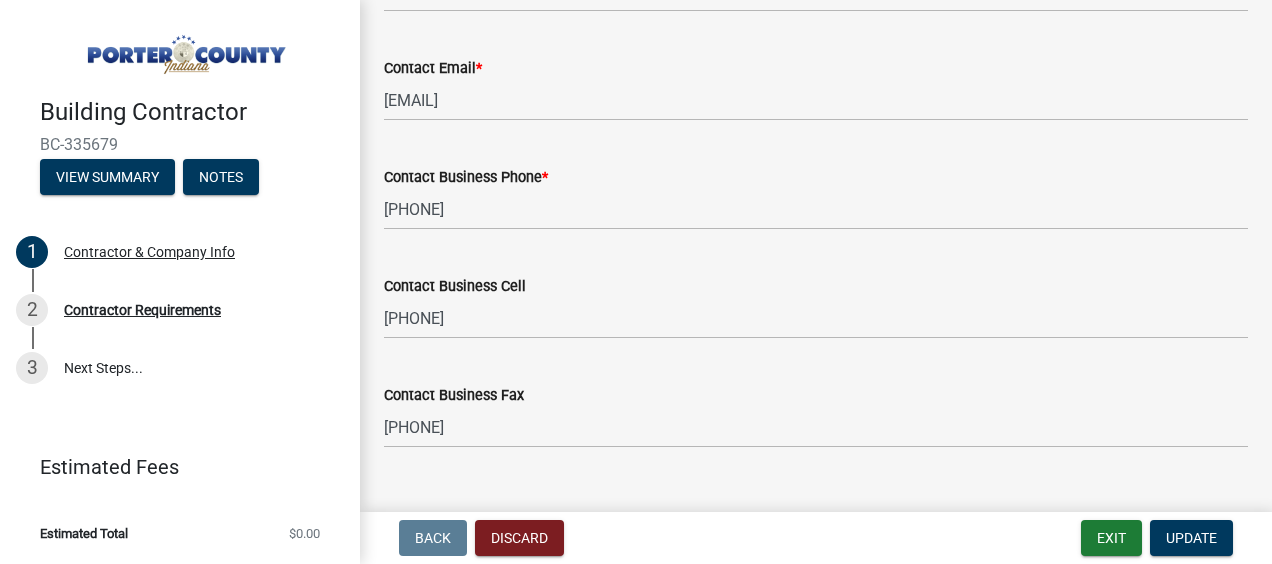 scroll, scrollTop: 1238, scrollLeft: 0, axis: vertical 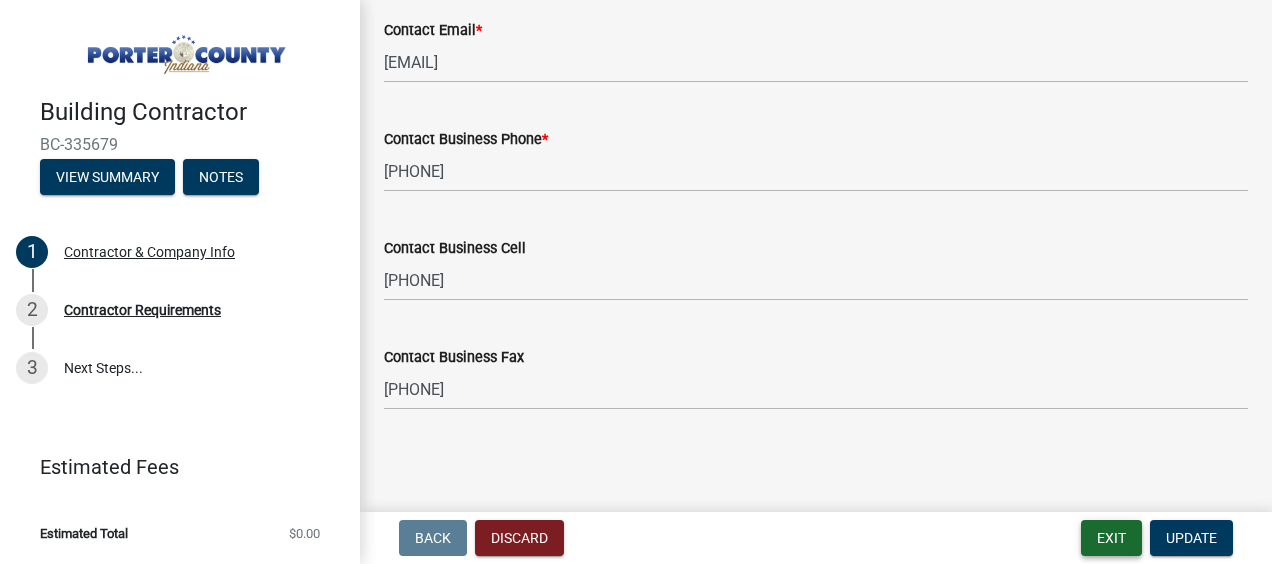 drag, startPoint x: 1118, startPoint y: 540, endPoint x: 938, endPoint y: 530, distance: 180.27756 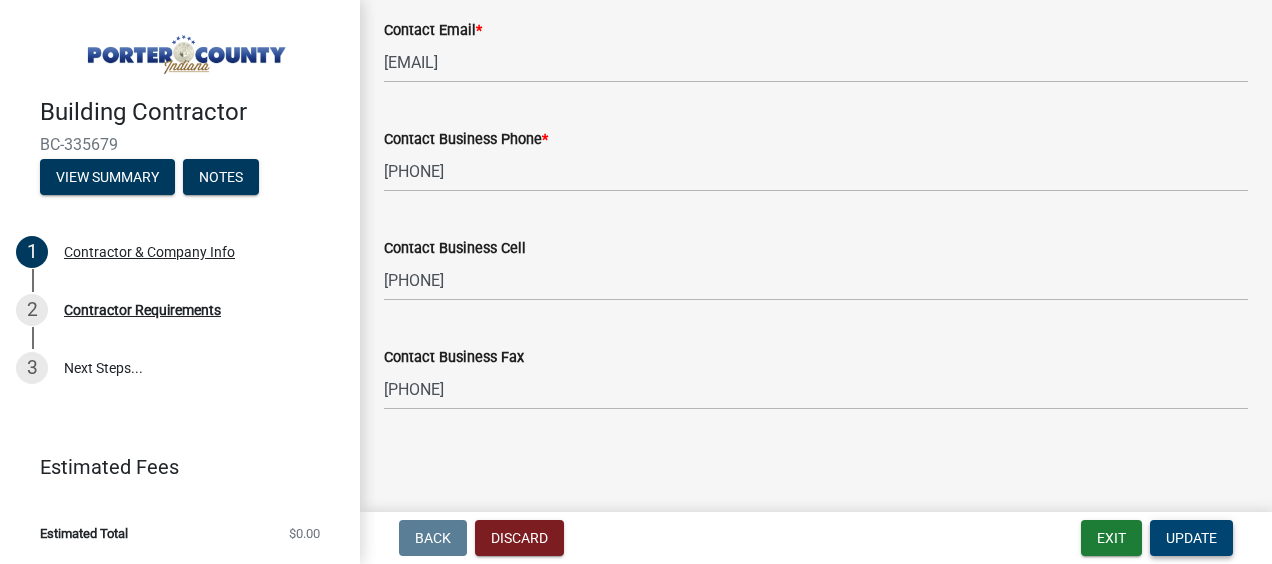 click on "Update" at bounding box center (1191, 538) 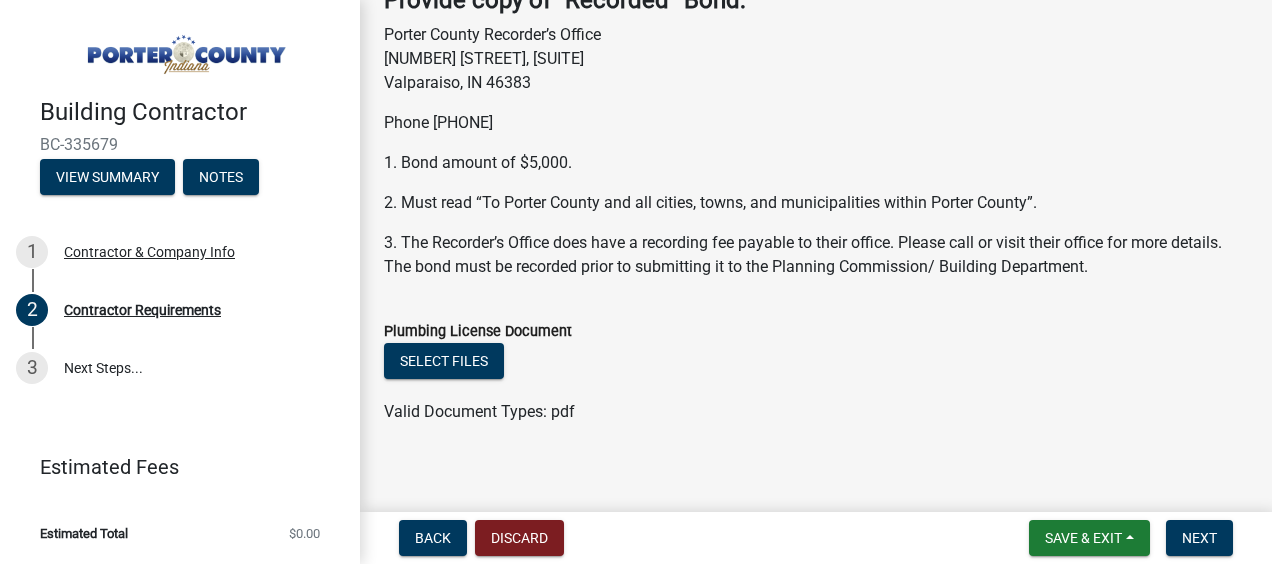 scroll, scrollTop: 1234, scrollLeft: 0, axis: vertical 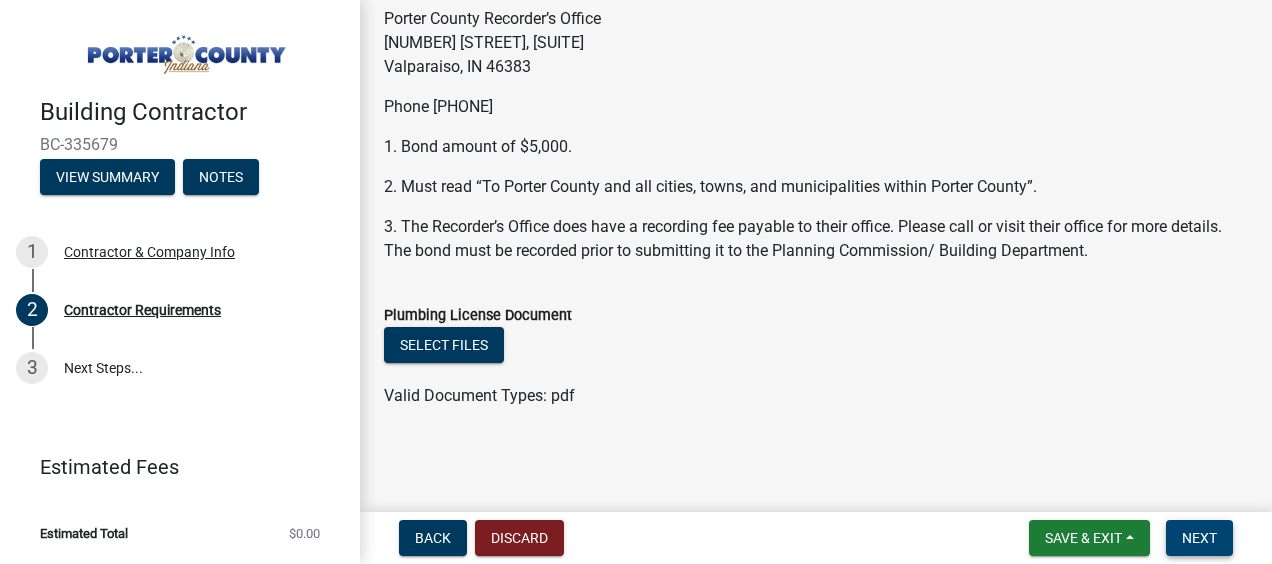 click on "Next" at bounding box center [1199, 538] 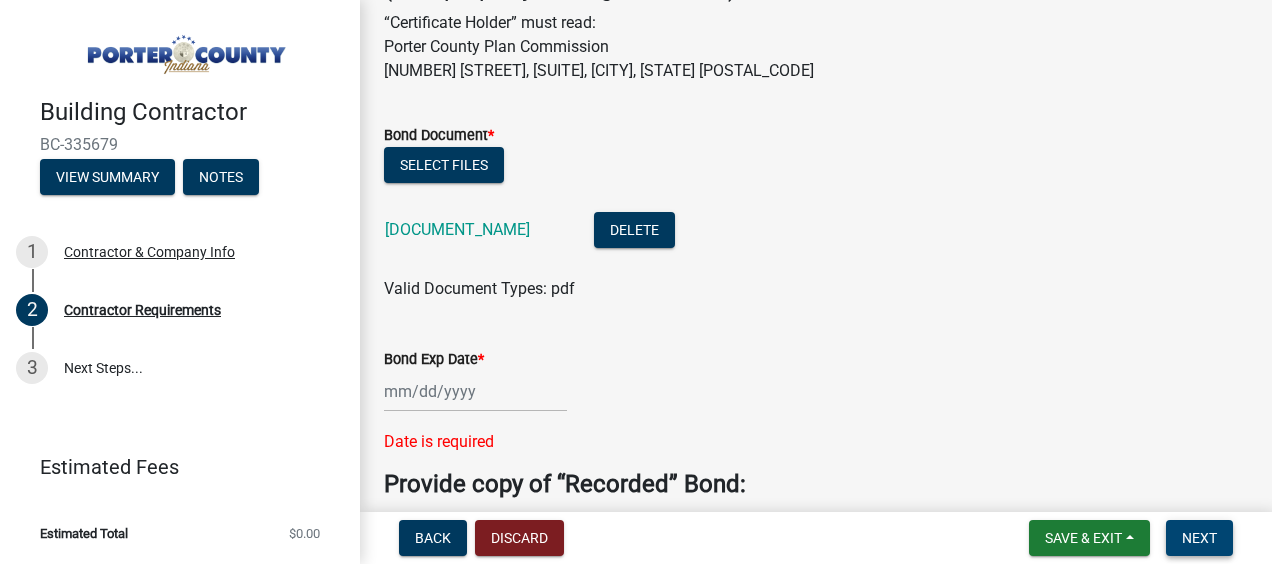 scroll, scrollTop: 954, scrollLeft: 0, axis: vertical 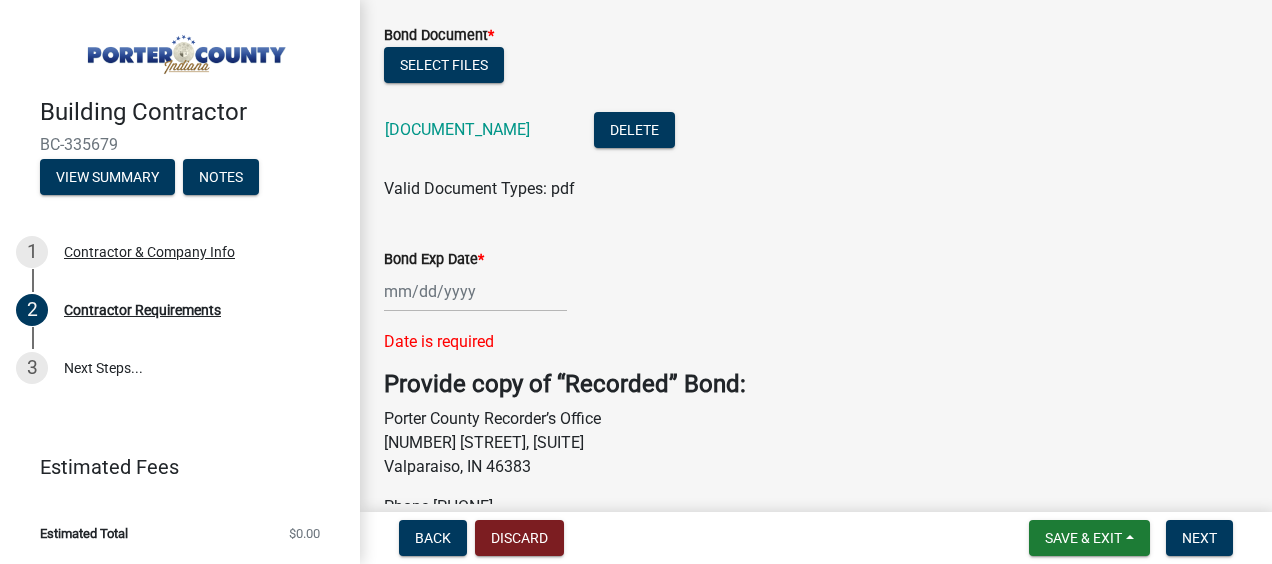 click 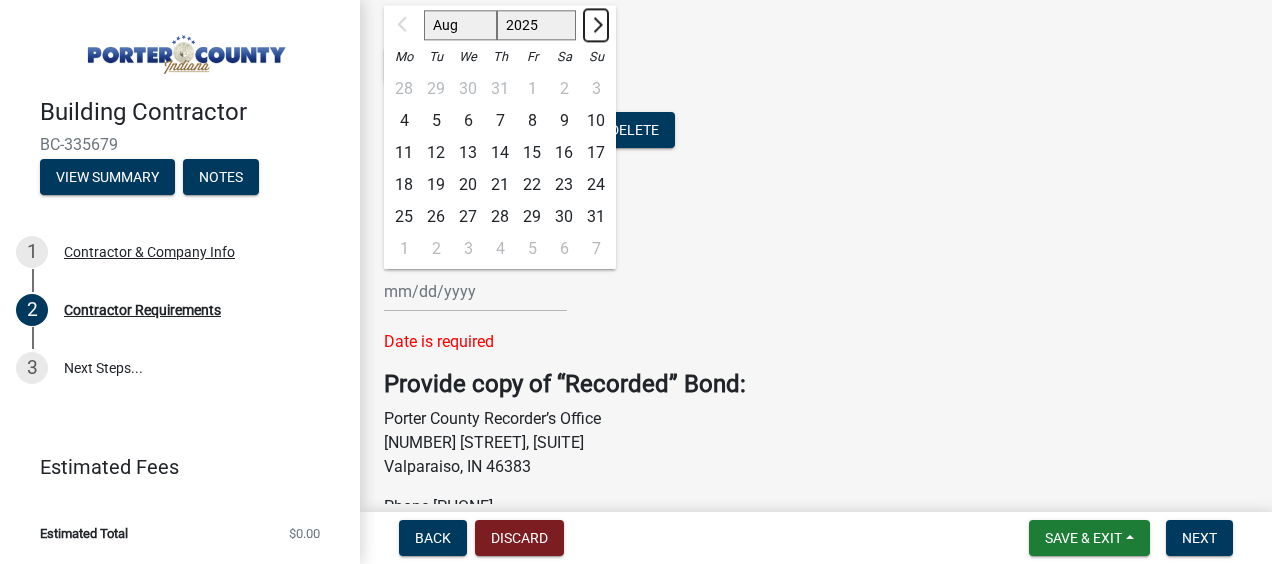 click 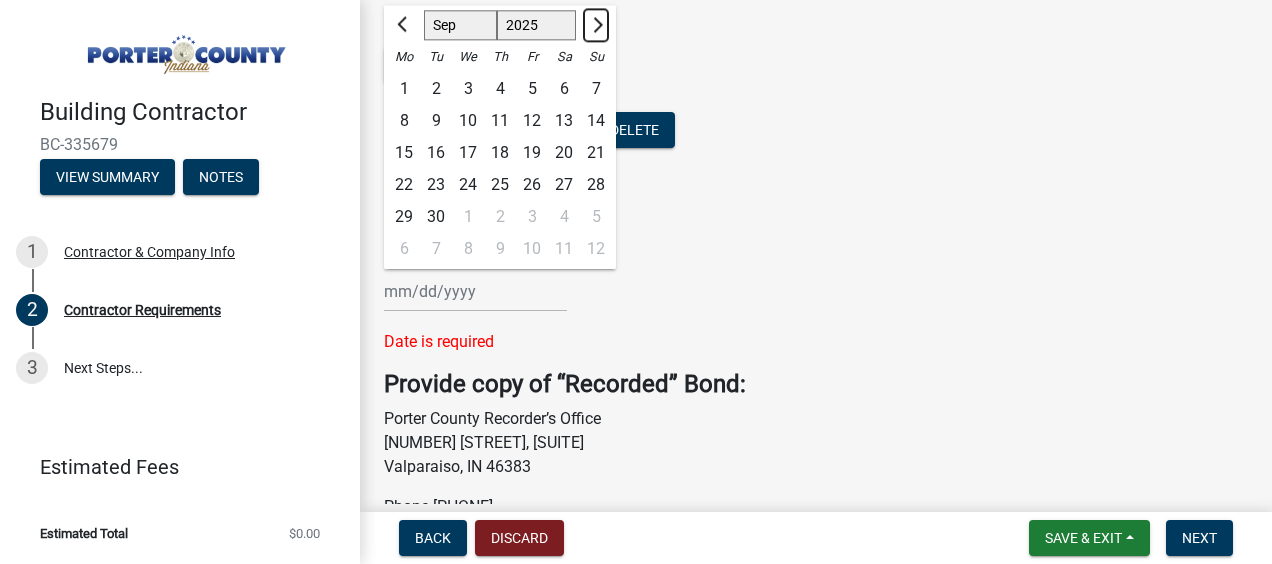 click 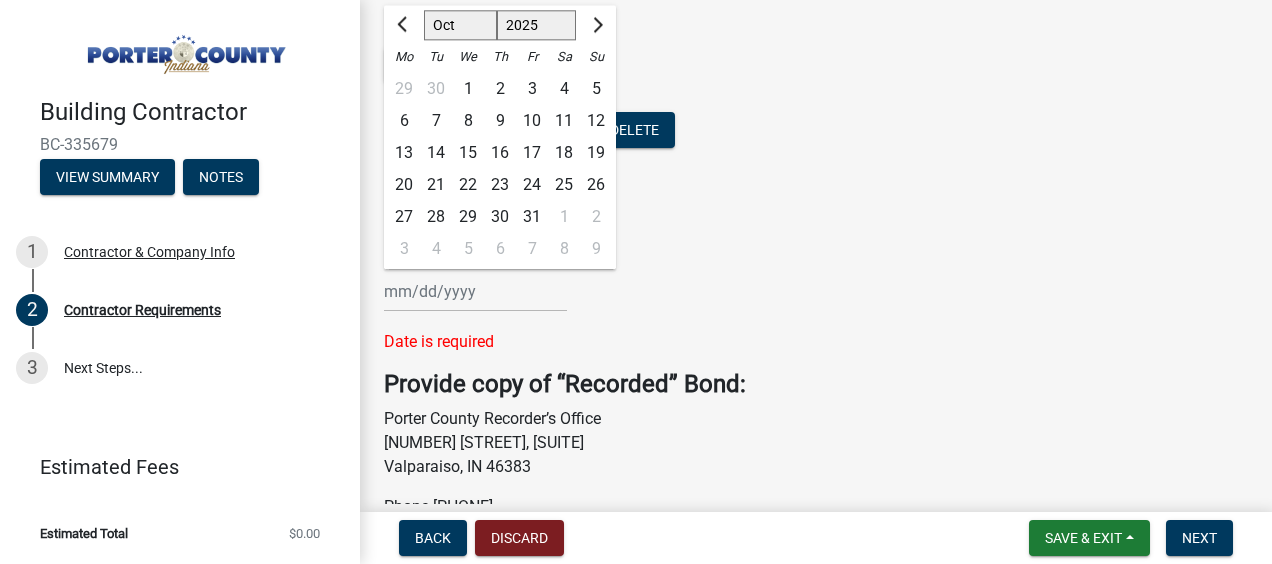 click on "3" 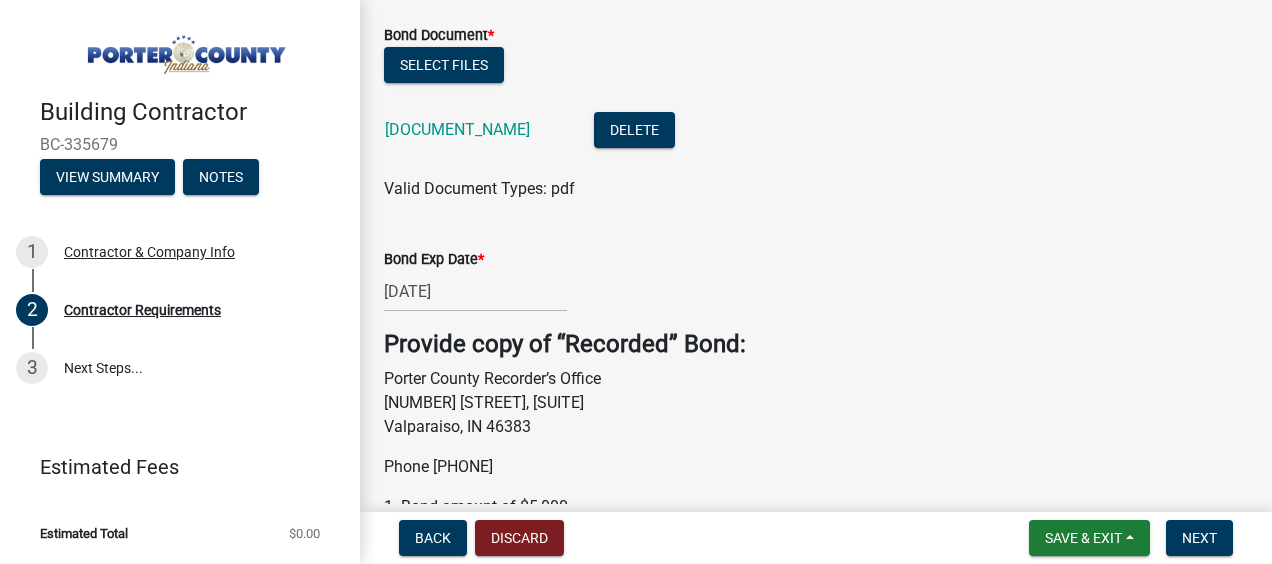 scroll, scrollTop: 1054, scrollLeft: 0, axis: vertical 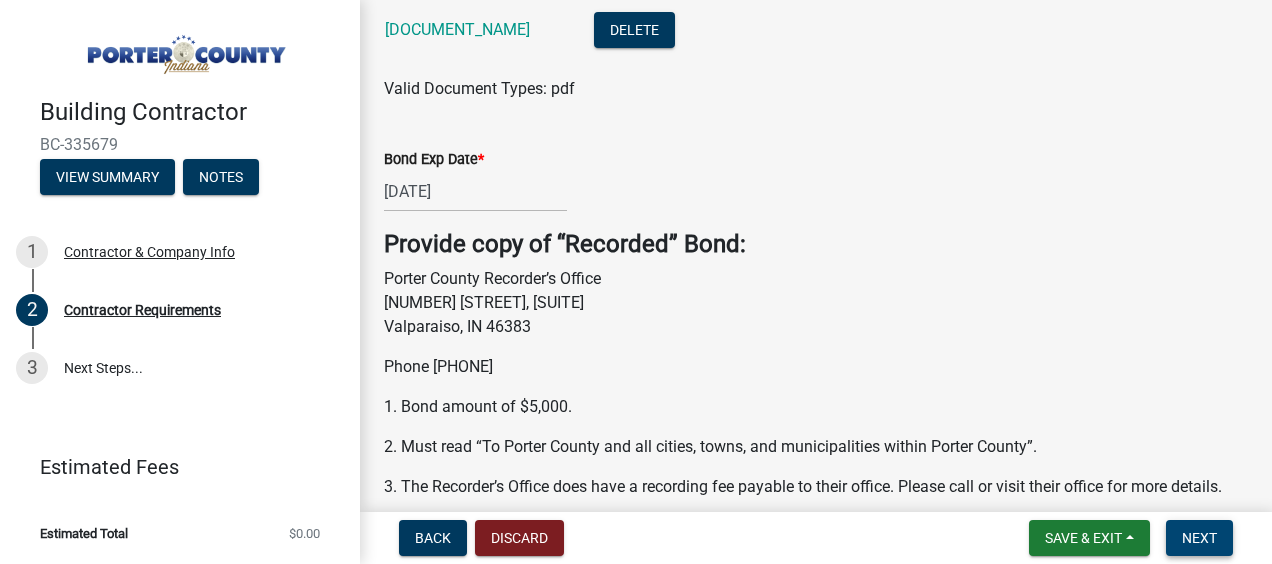 click on "Next" at bounding box center [1199, 538] 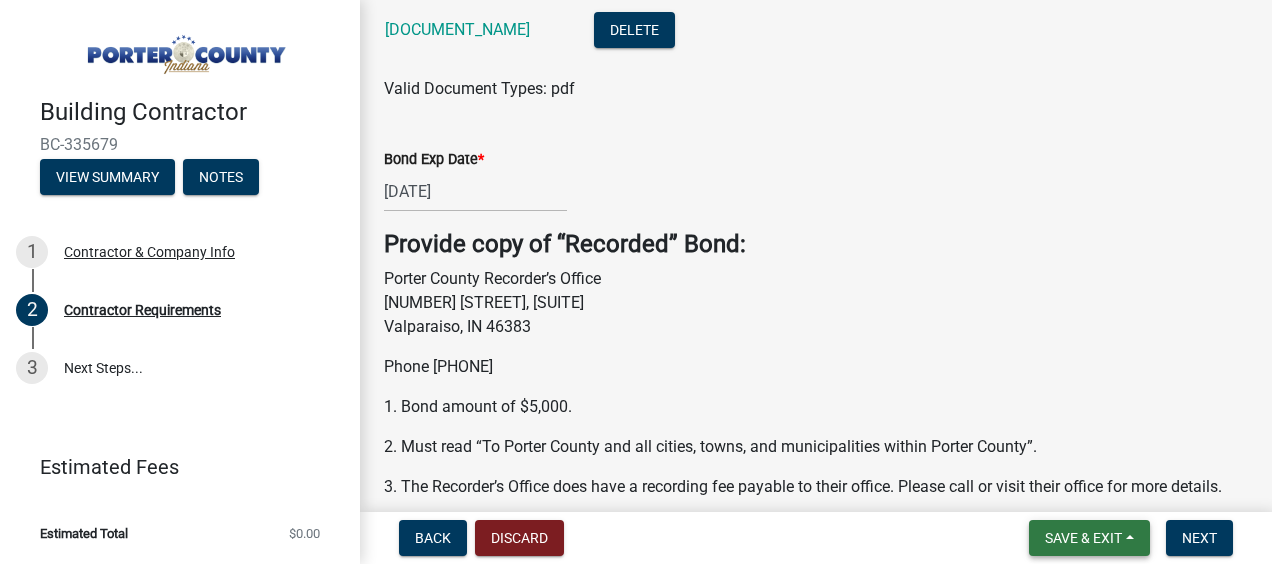 click on "Save & Exit" at bounding box center [1083, 538] 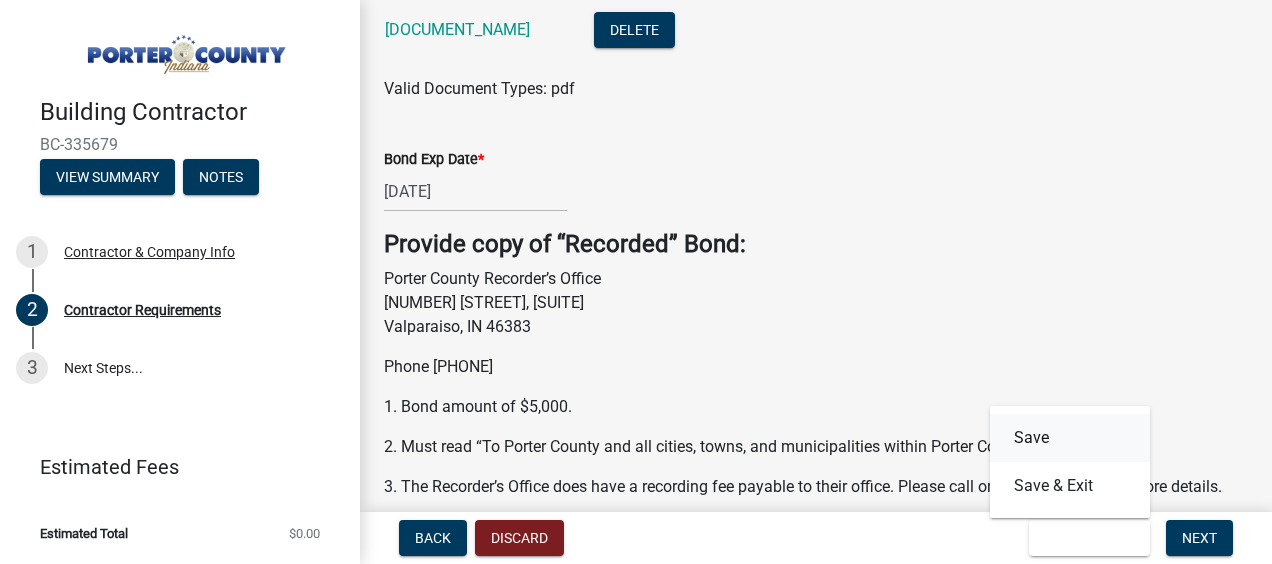 click on "Save" at bounding box center (1070, 438) 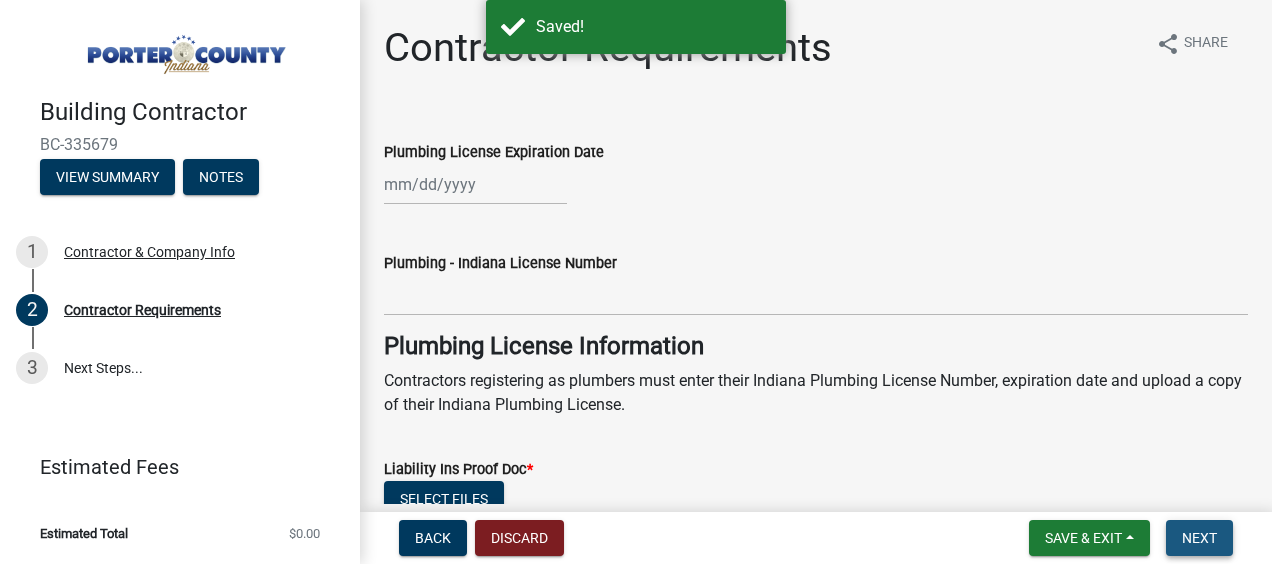 click on "Next" at bounding box center [1199, 538] 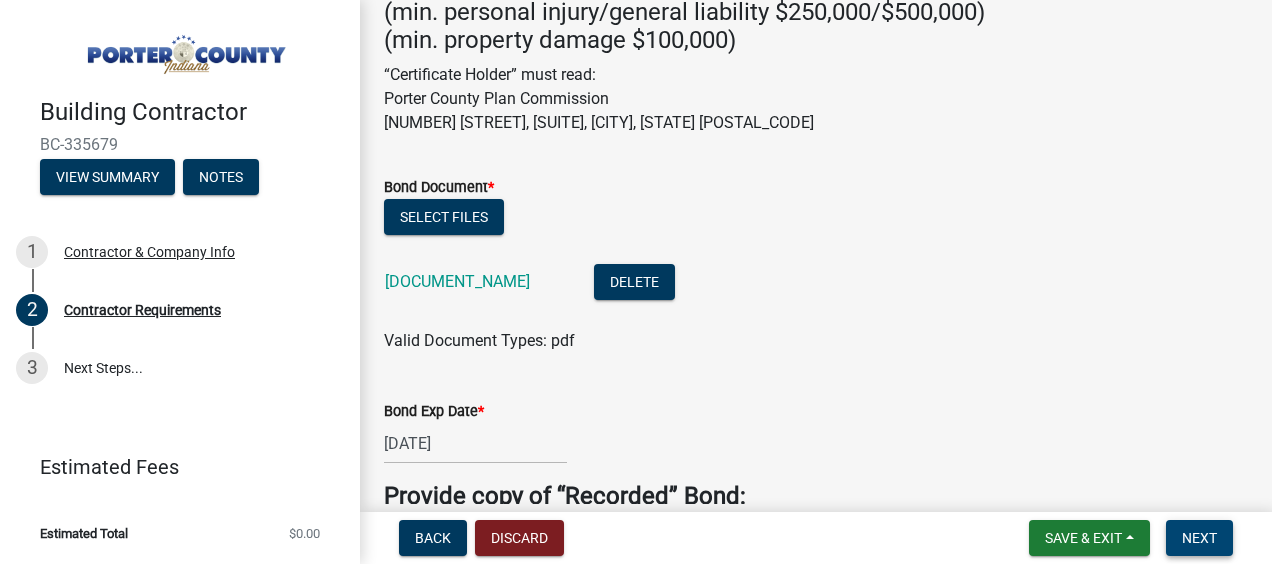 scroll, scrollTop: 800, scrollLeft: 0, axis: vertical 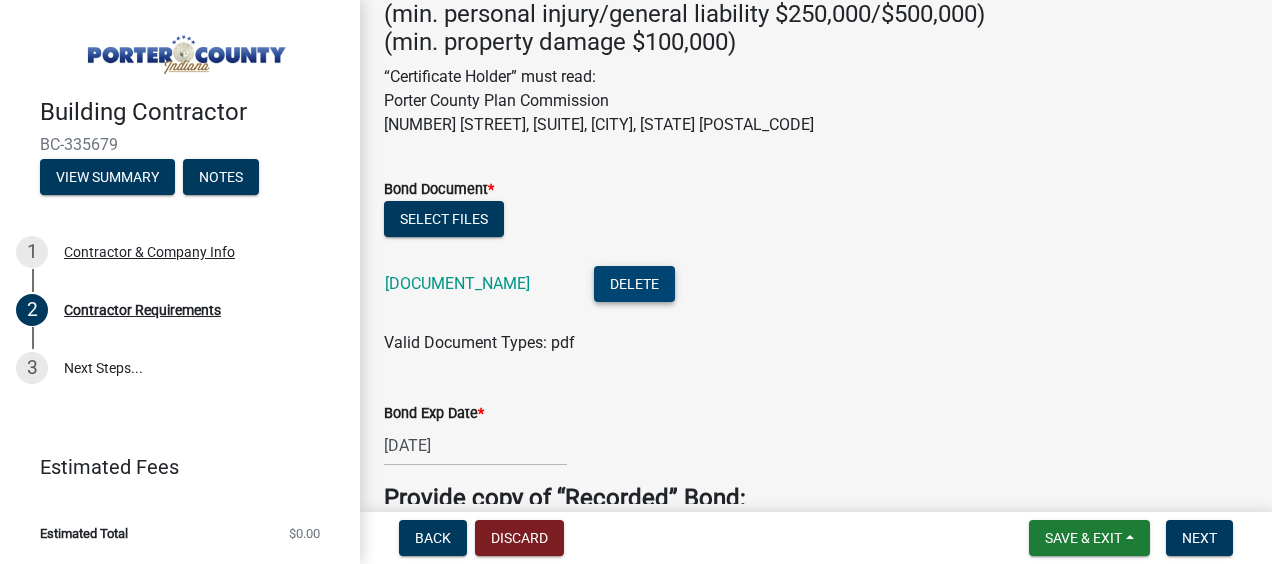 click on "Delete" at bounding box center [634, 284] 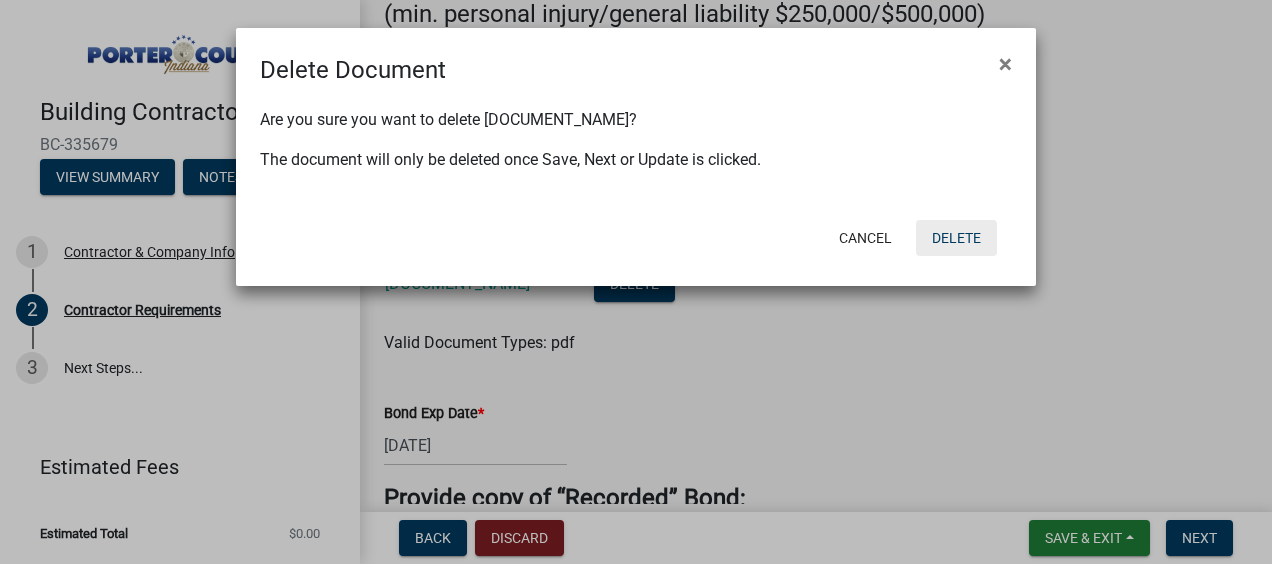 click on "Delete" 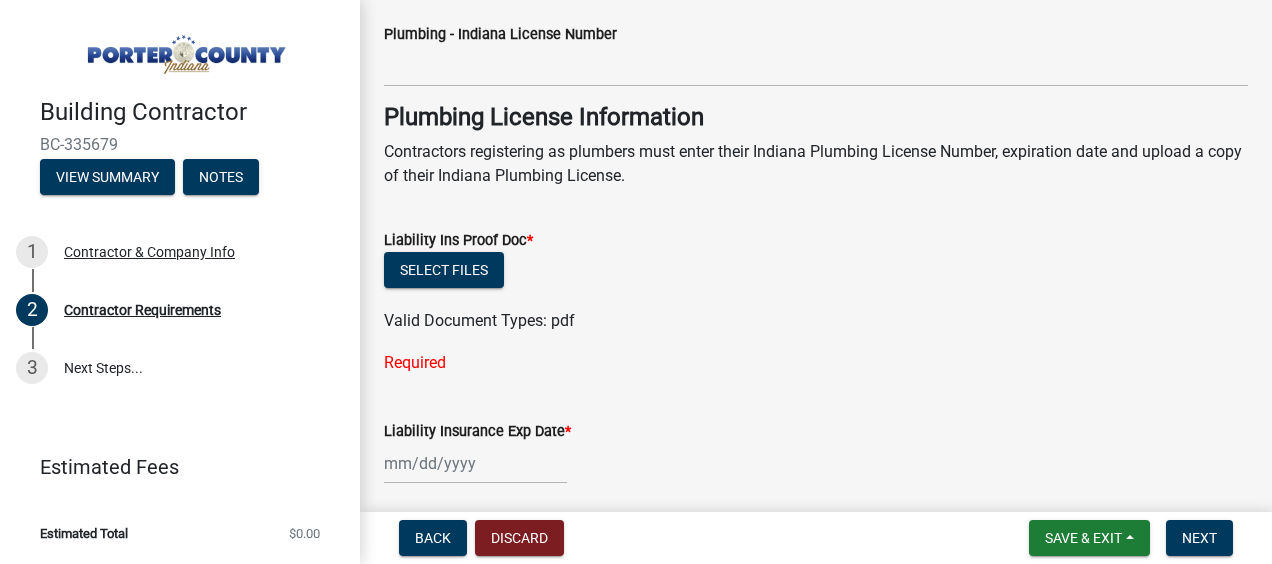 scroll, scrollTop: 200, scrollLeft: 0, axis: vertical 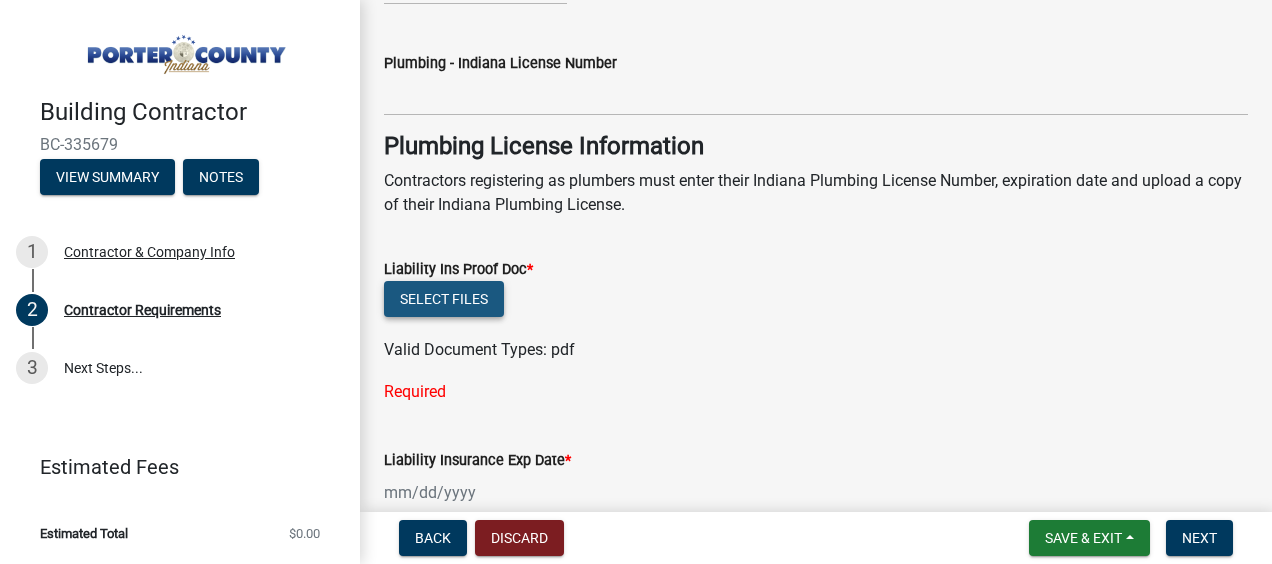 click on "Select files" 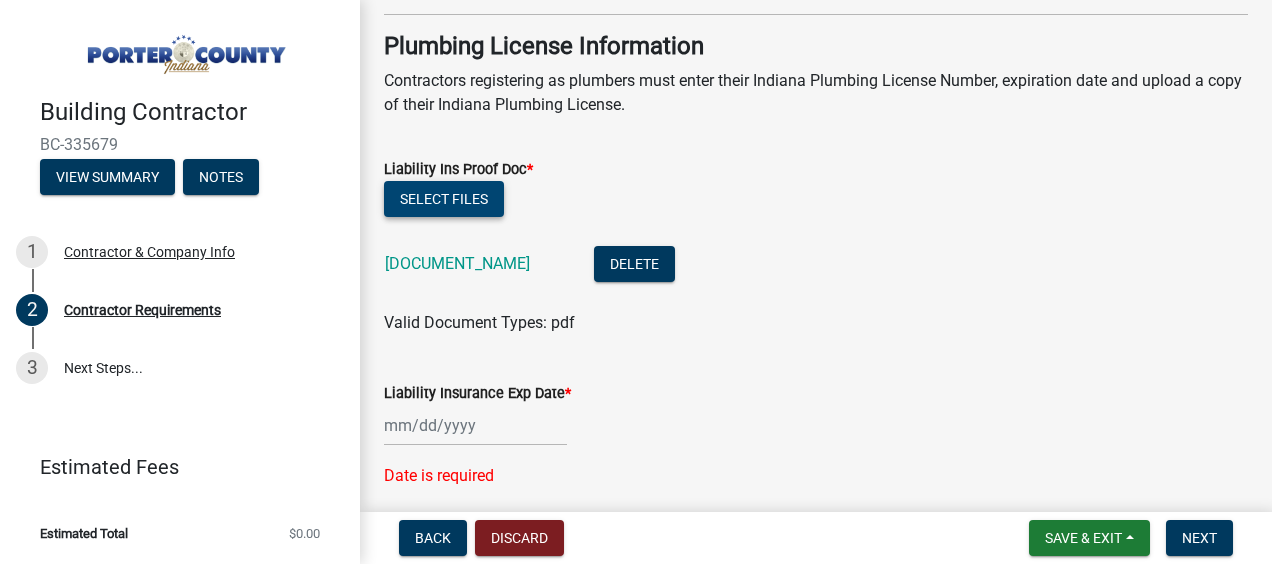 scroll, scrollTop: 400, scrollLeft: 0, axis: vertical 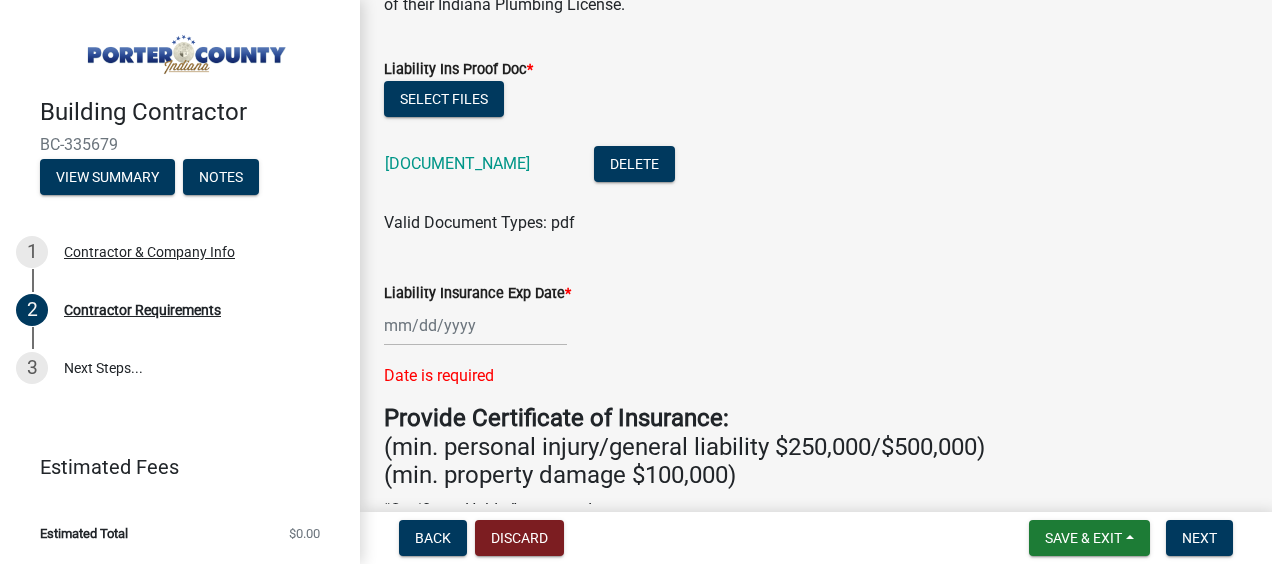 click 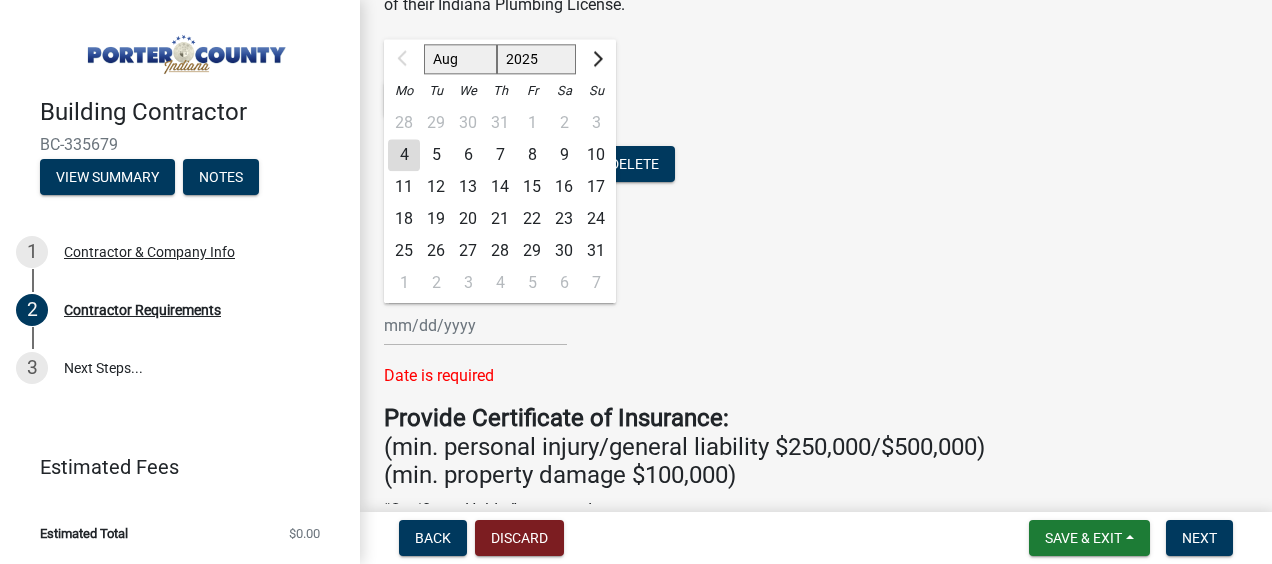 click on "2025 2026 2027 2028 2029 2030 2031 2032 2033 2034 2035 2036 2037 2038 2039 2040 2041 2042 2043 2044 2045 2046 2047 2048 2049 2050 2051 2052 2053 2054 2055 2056 2057 2058 2059 2060 2061 2062 2063 2064 2065 2066 2067 2068 2069 2070 2071 2072 2073 2074 2075 2076 2077 2078 2079 2080 2081 2082 2083 2084 2085 2086 2087 2088 2089 2090 2091 2092 2093 2094 2095 2096 2097 2098 2099 2100 2101 2102 2103 2104 2105 2106 2107 2108 2109 2110 2111 2112 2113 2114 2115 2116 2117 2118 2119 2120 2121 2122 2123 2124 2125 2126 2127 2128 2129 2130 2131 2132 2133 2134 2135 2136 2137 2138 2139 2140 2141 2142 2143 2144 2145 2146 2147 2148 2149 2150 2151 2152 2153 2154 2155 2156 2157 2158 2159 2160 2161 2162 2163 2164 2165 2166 2167 2168 2169 2170 2171 2172 2173 2174 2175 2176 2177 2178 2179 2180 2181 2182 2183 2184 2185 2186 2187 2188 2189 2190 2191 2192 2193 2194 2195 2196 2197 2198 2199 2200 2201 2202 2203 2204 2205 2206 2207 2208 2209 2210 2211 2212 2213 2214 2215 2216 2217 2218 2219 2220 2221 2222 2223 2224 2225 2226 2227 2228 2229" 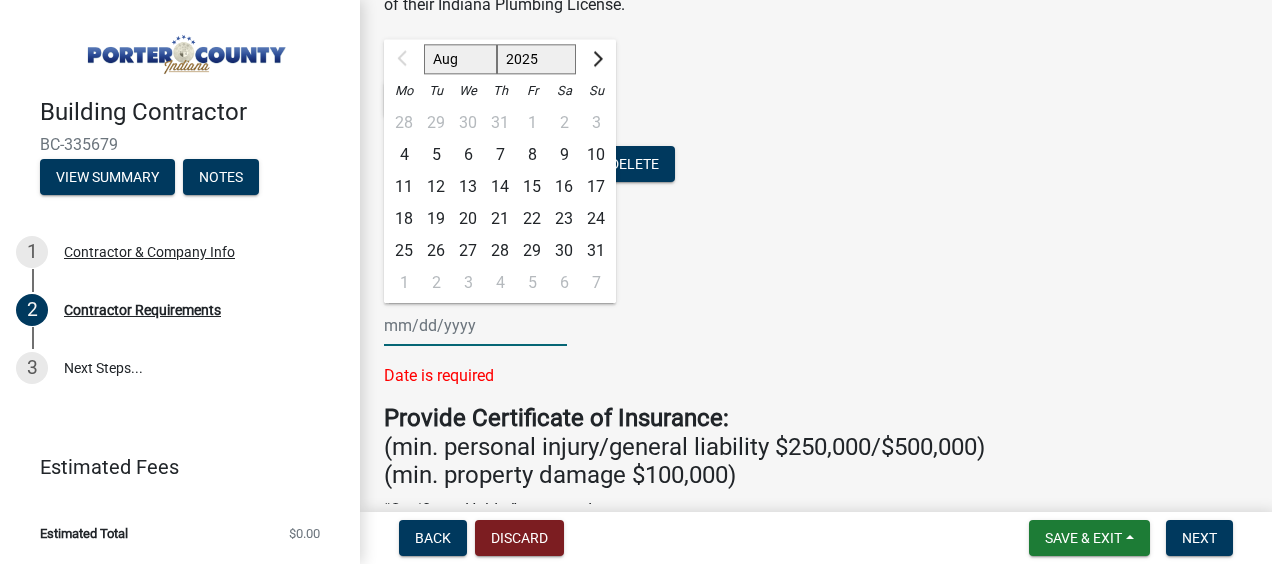 select on "2026" 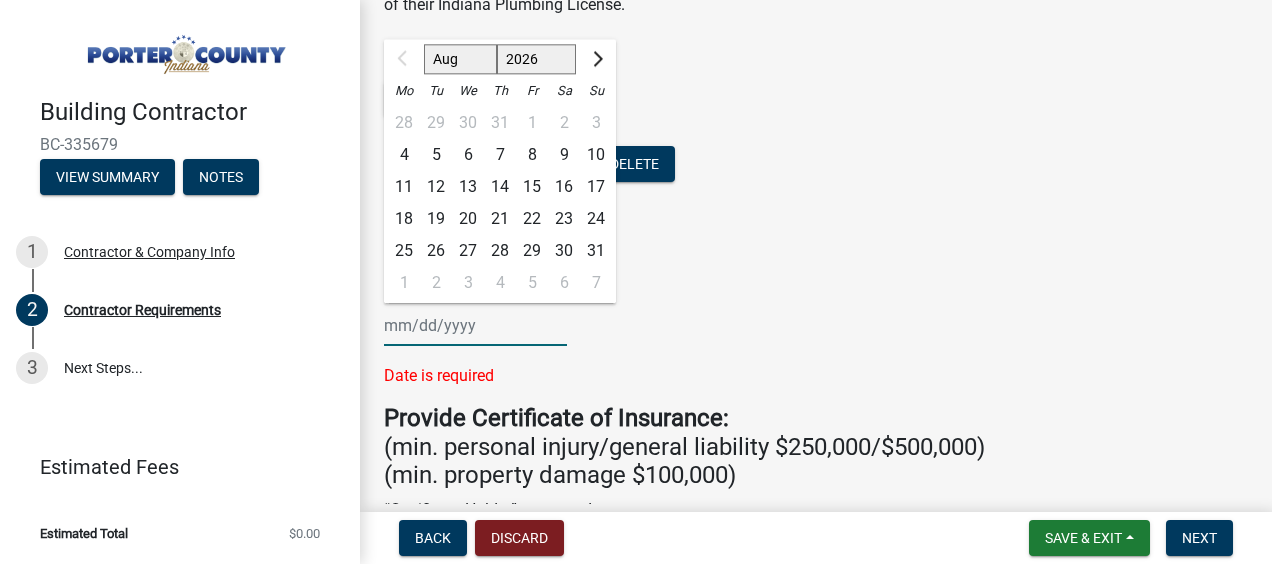 click on "2025 2026 2027 2028 2029 2030 2031 2032 2033 2034 2035 2036 2037 2038 2039 2040 2041 2042 2043 2044 2045 2046 2047 2048 2049 2050 2051 2052 2053 2054 2055 2056 2057 2058 2059 2060 2061 2062 2063 2064 2065 2066 2067 2068 2069 2070 2071 2072 2073 2074 2075 2076 2077 2078 2079 2080 2081 2082 2083 2084 2085 2086 2087 2088 2089 2090 2091 2092 2093 2094 2095 2096 2097 2098 2099 2100 2101 2102 2103 2104 2105 2106 2107 2108 2109 2110 2111 2112 2113 2114 2115 2116 2117 2118 2119 2120 2121 2122 2123 2124 2125 2126 2127 2128 2129 2130 2131 2132 2133 2134 2135 2136 2137 2138 2139 2140 2141 2142 2143 2144 2145 2146 2147 2148 2149 2150 2151 2152 2153 2154 2155 2156 2157 2158 2159 2160 2161 2162 2163 2164 2165 2166 2167 2168 2169 2170 2171 2172 2173 2174 2175 2176 2177 2178 2179 2180 2181 2182 2183 2184 2185 2186 2187 2188 2189 2190 2191 2192 2193 2194 2195 2196 2197 2198 2199 2200 2201 2202 2203 2204 2205 2206 2207 2208 2209 2210 2211 2212 2213 2214 2215 2216 2217 2218 2219 2220 2221 2222 2223 2224 2225 2226 2227 2228 2229" 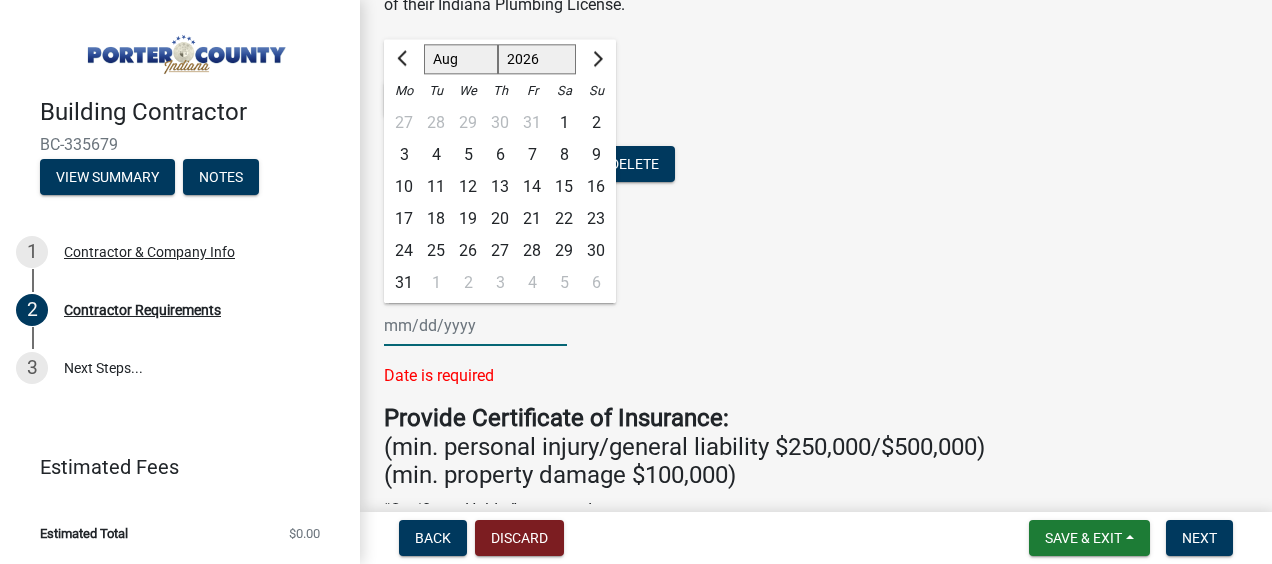 click on "2" 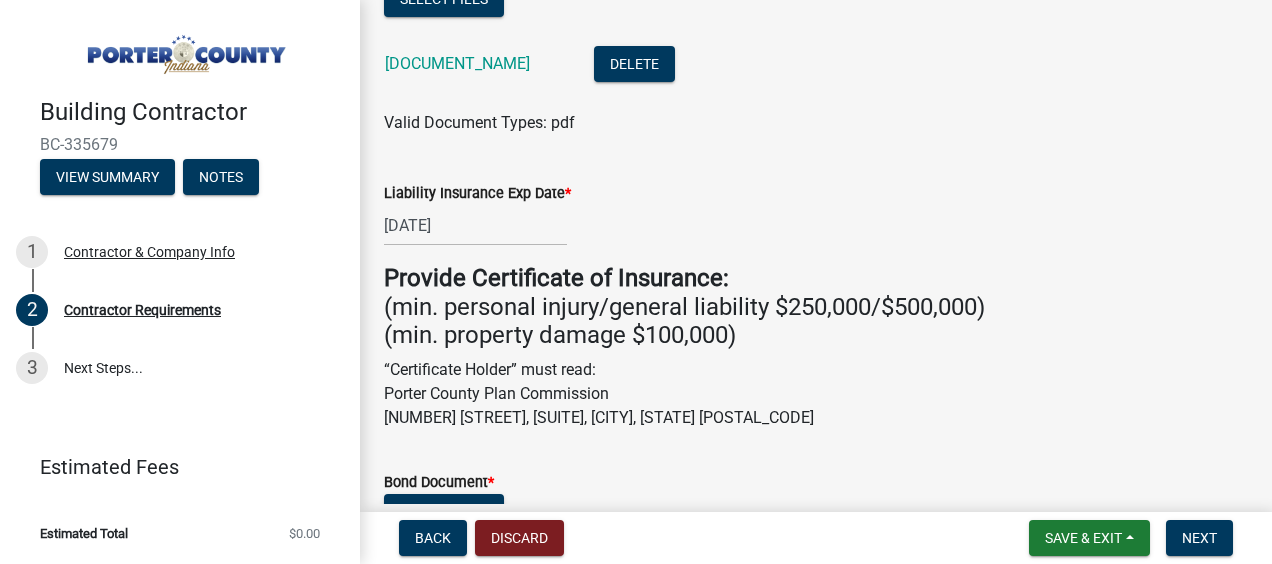 scroll, scrollTop: 700, scrollLeft: 0, axis: vertical 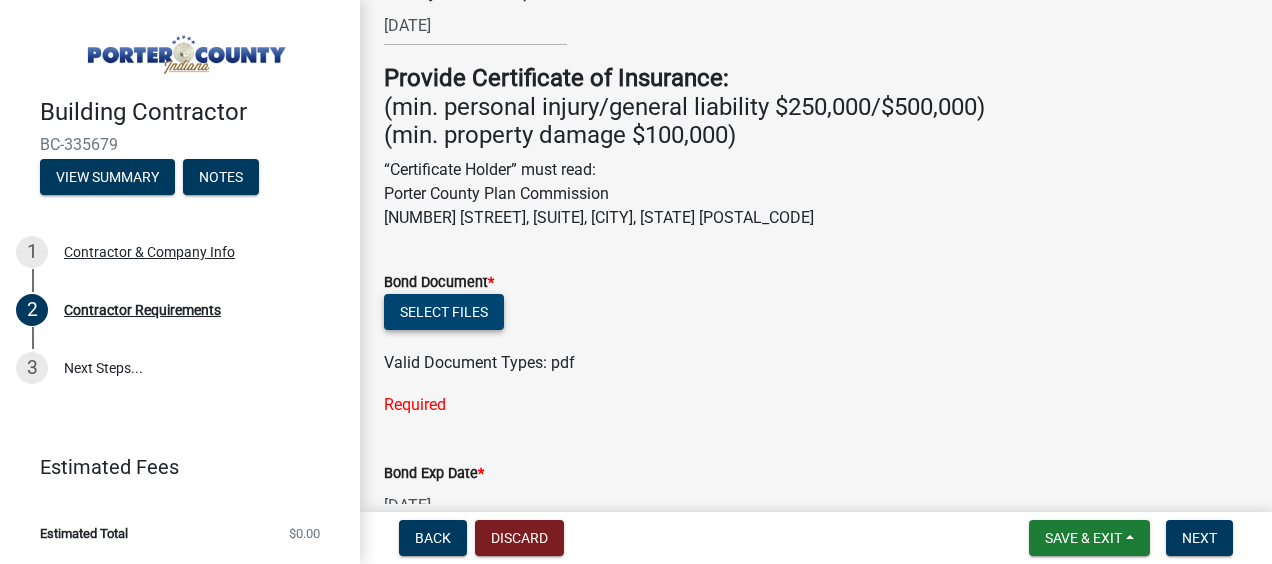 click on "Select files" 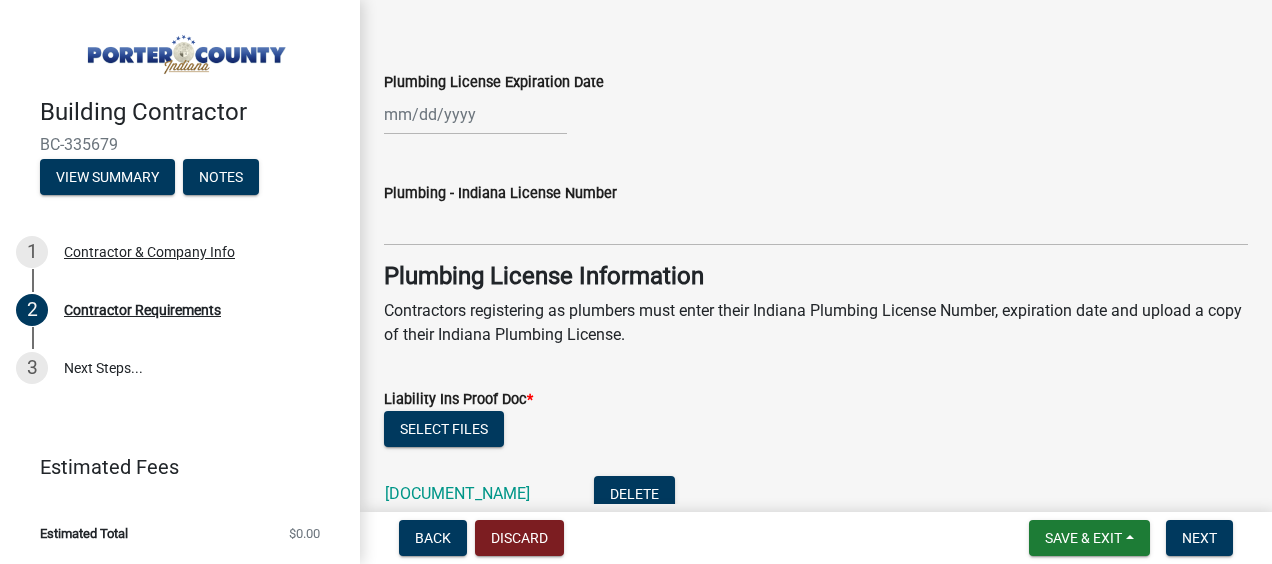 scroll, scrollTop: 100, scrollLeft: 0, axis: vertical 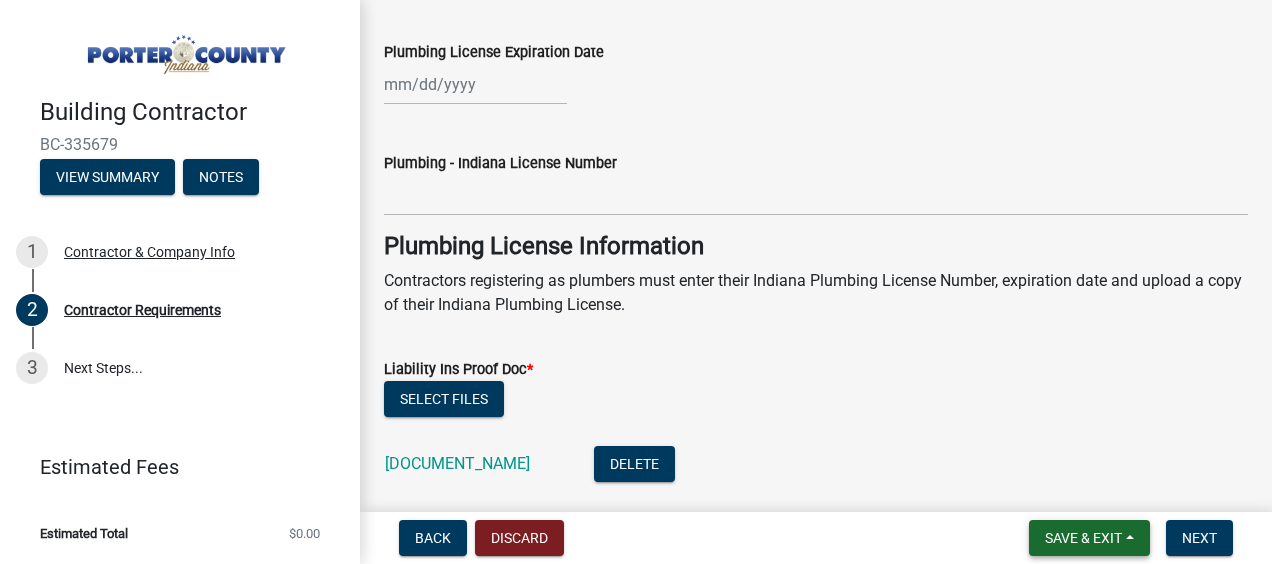 click on "Save & Exit" at bounding box center [1083, 538] 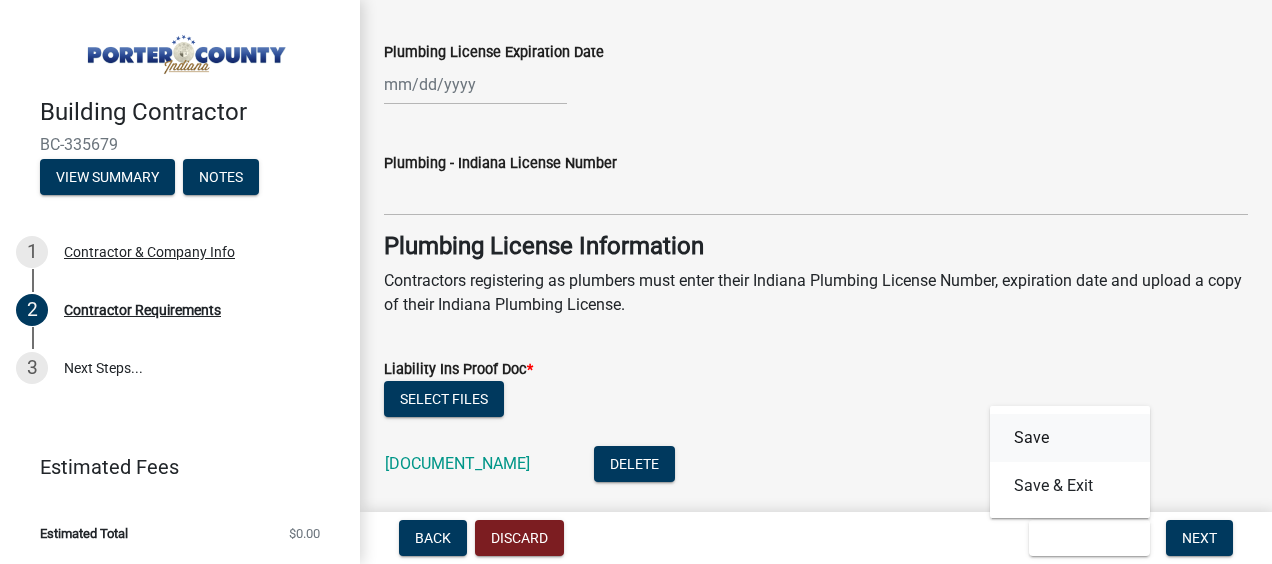 click on "Save" at bounding box center [1070, 438] 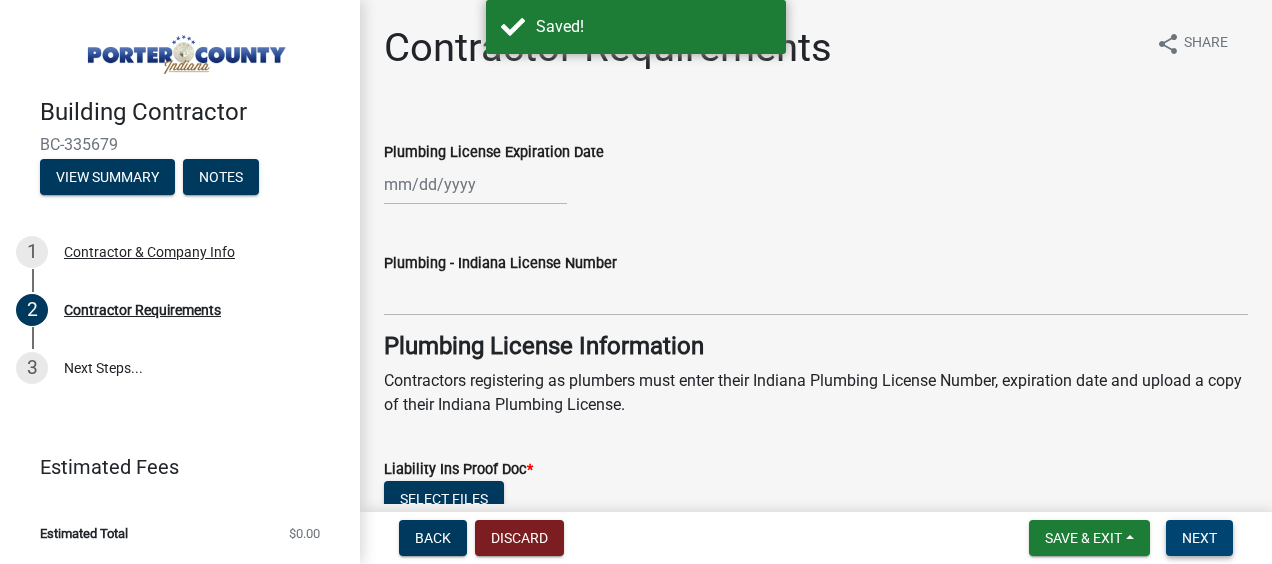 click on "Next" at bounding box center [1199, 538] 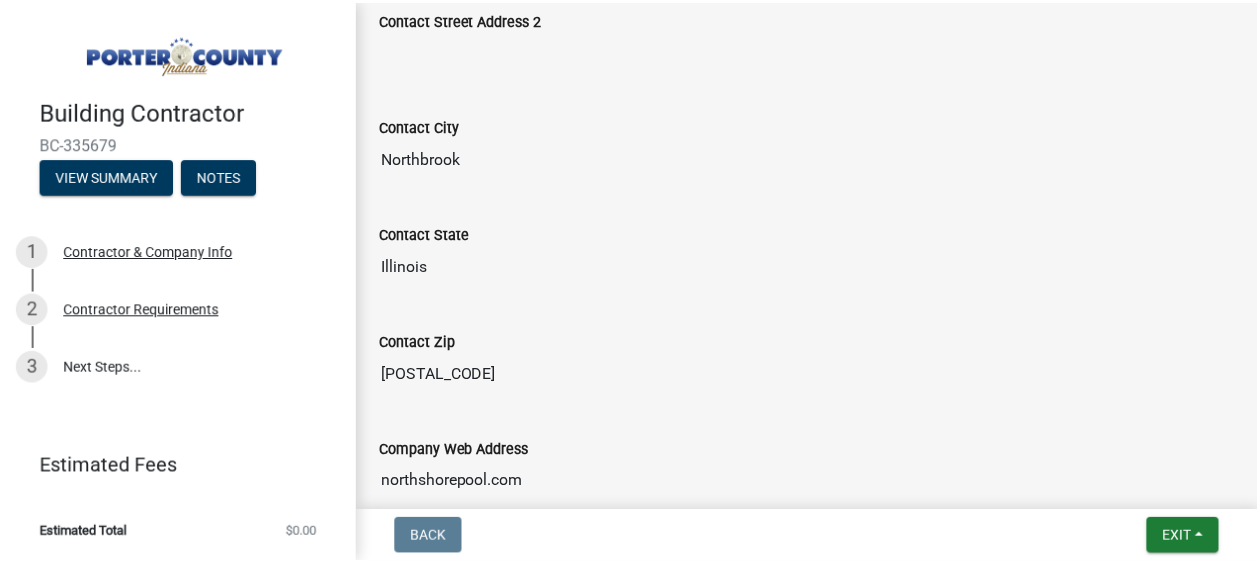scroll, scrollTop: 1340, scrollLeft: 0, axis: vertical 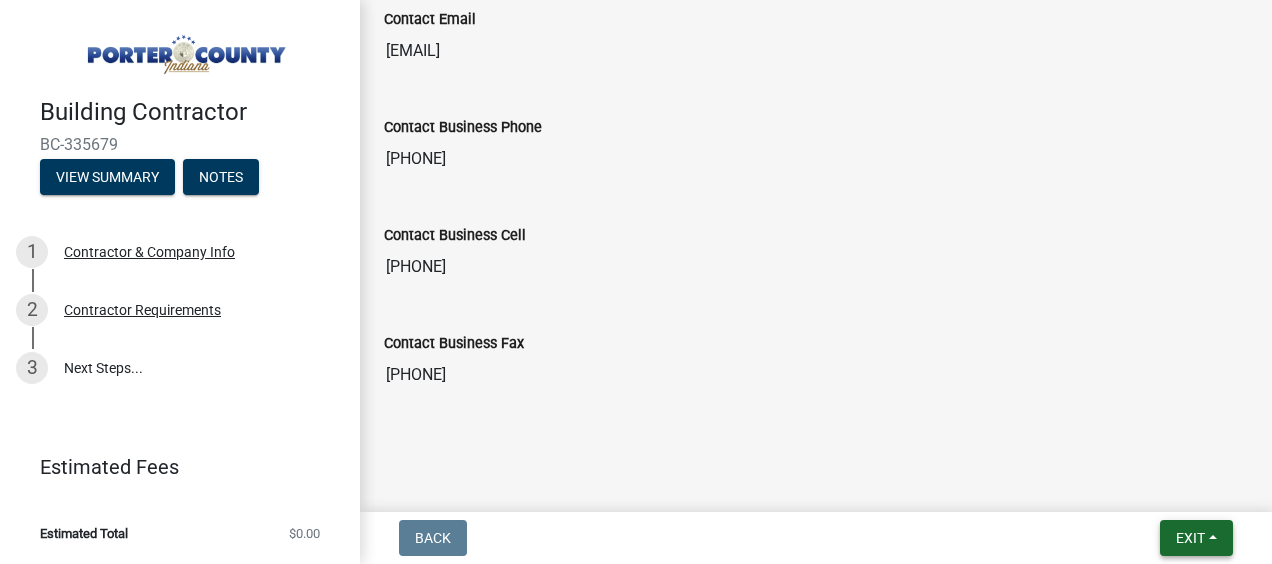 click on "Exit" at bounding box center (1190, 538) 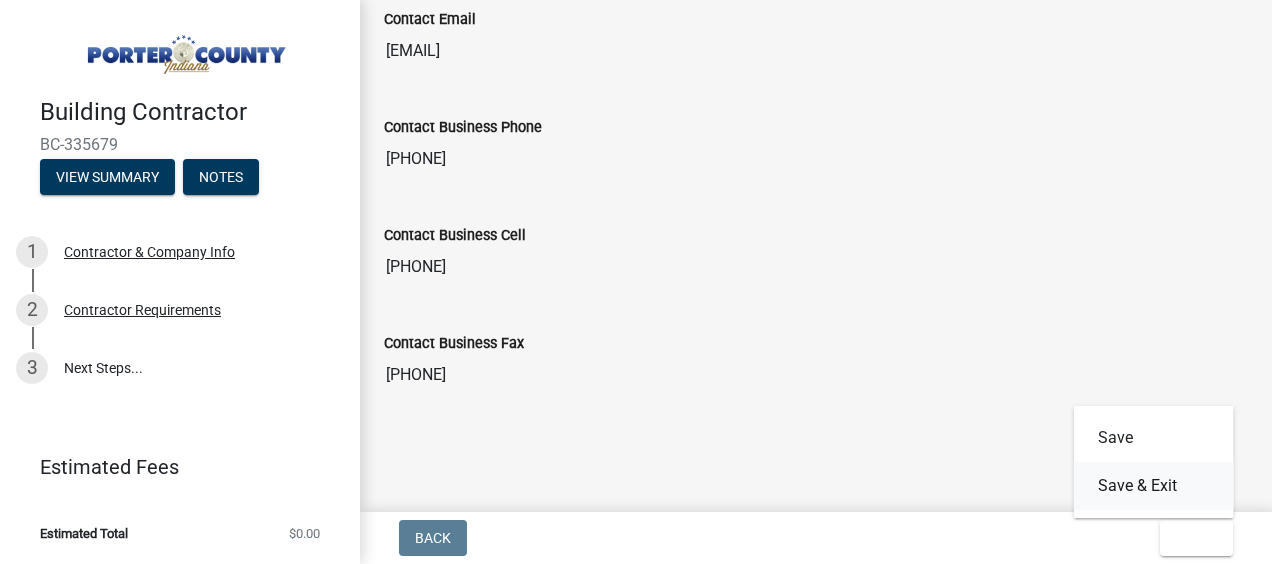 click on "Save & Exit" at bounding box center (1154, 486) 